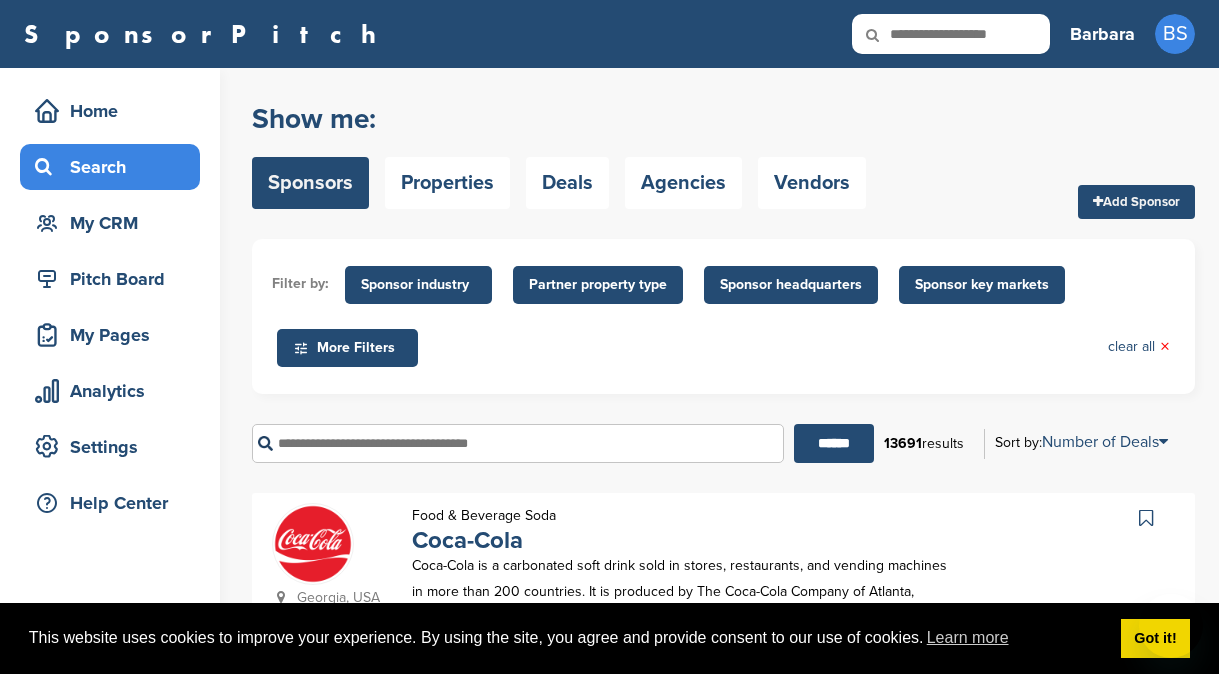 scroll, scrollTop: 2086, scrollLeft: 0, axis: vertical 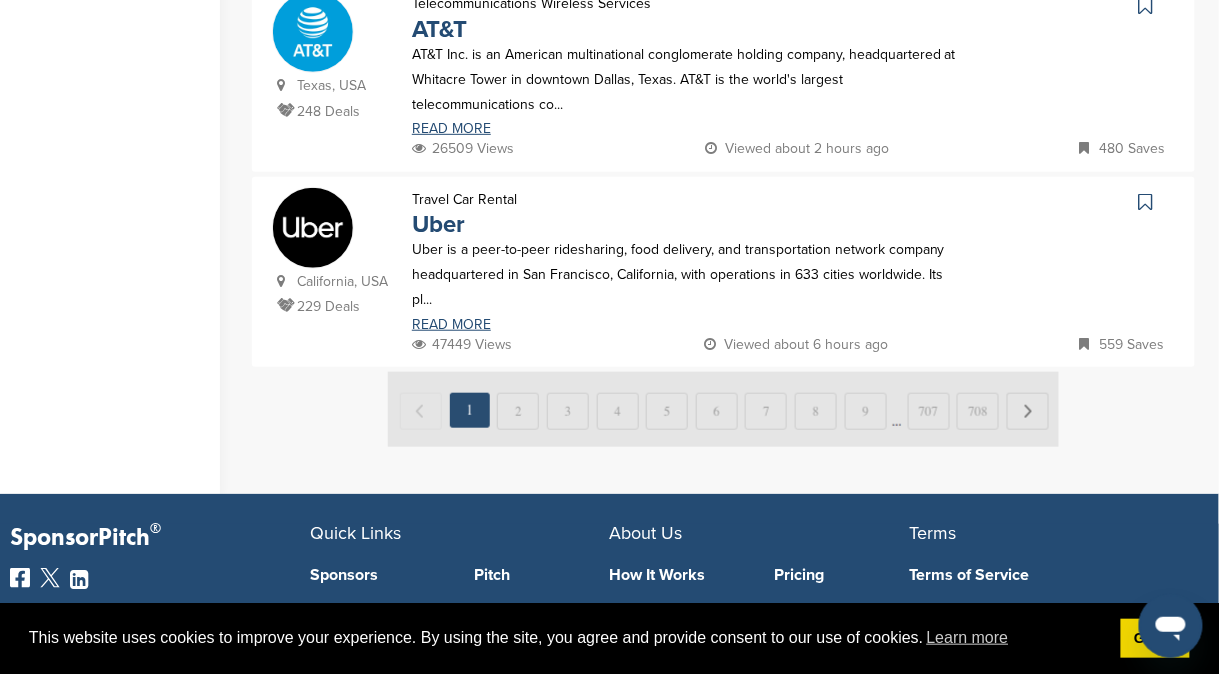 click at bounding box center (723, 409) 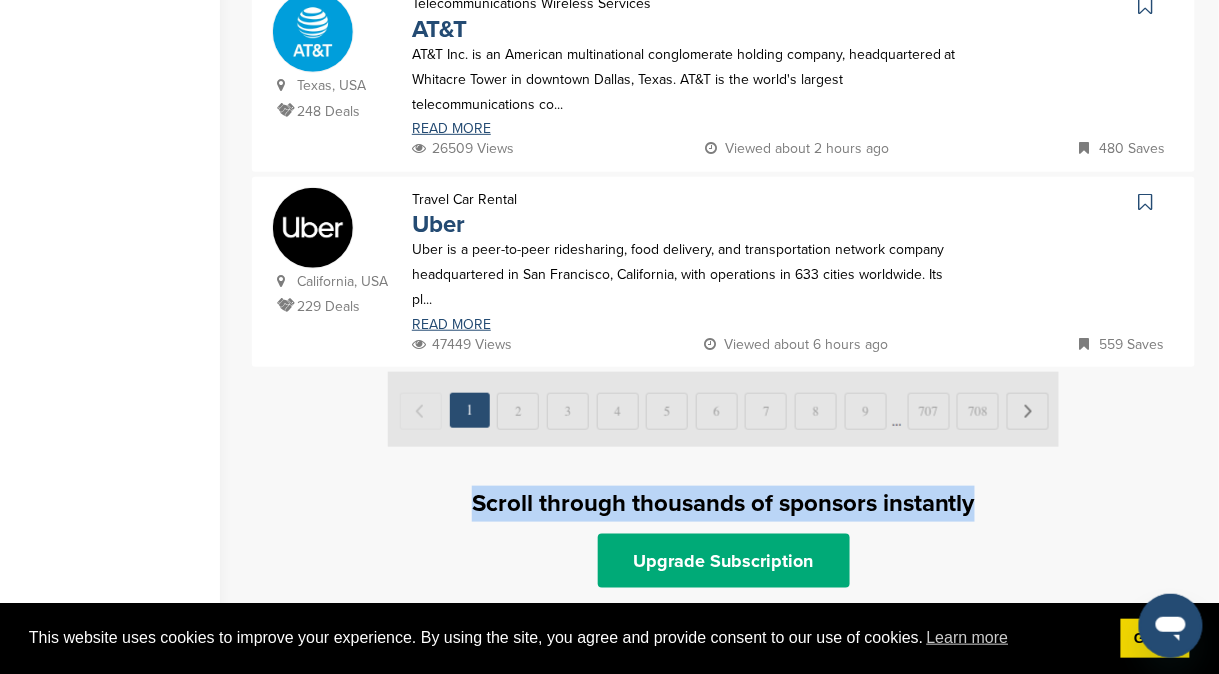 drag, startPoint x: 1219, startPoint y: 477, endPoint x: 1206, endPoint y: 517, distance: 42.059483 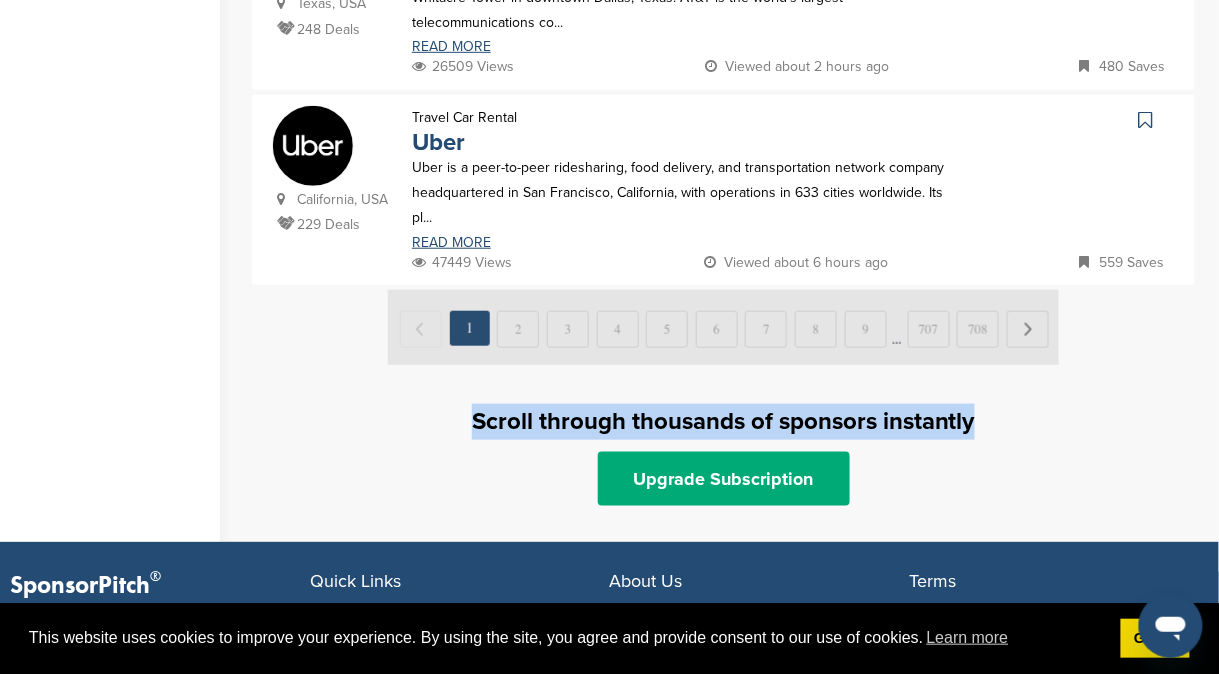 scroll, scrollTop: 2151, scrollLeft: 0, axis: vertical 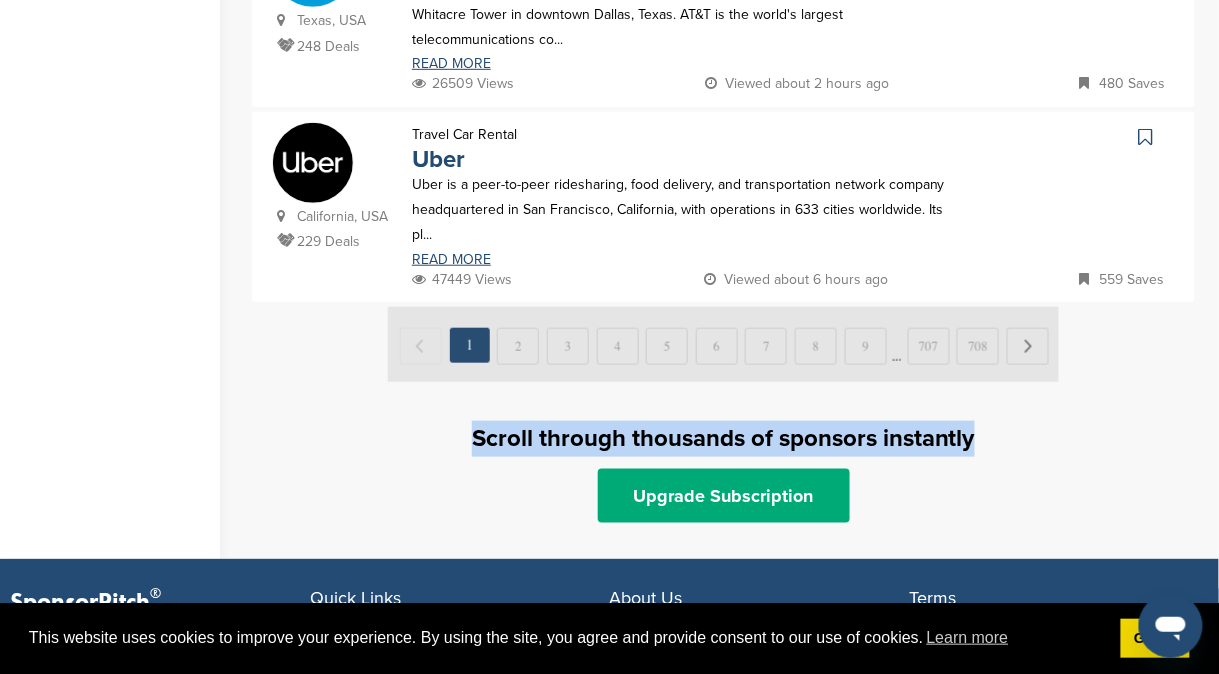 click at bounding box center [723, 344] 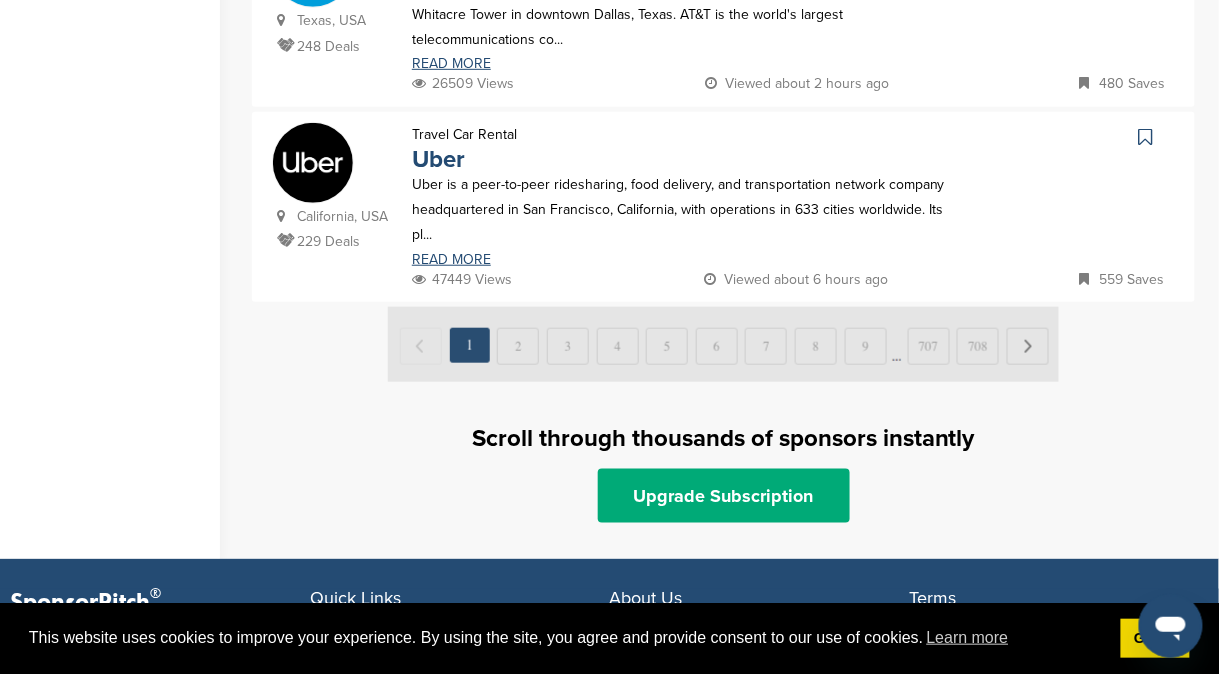 click on "Scroll through thousands of sponsors instantly
Upgrade Subscription" at bounding box center (723, 472) 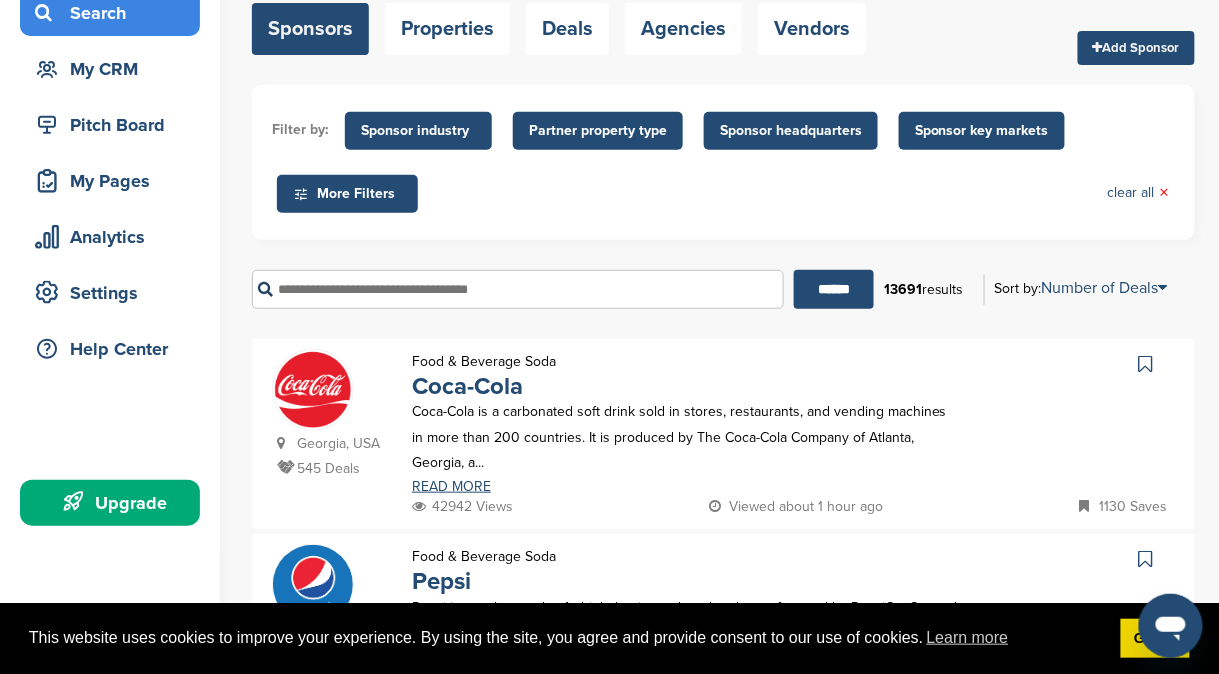 scroll, scrollTop: 148, scrollLeft: 0, axis: vertical 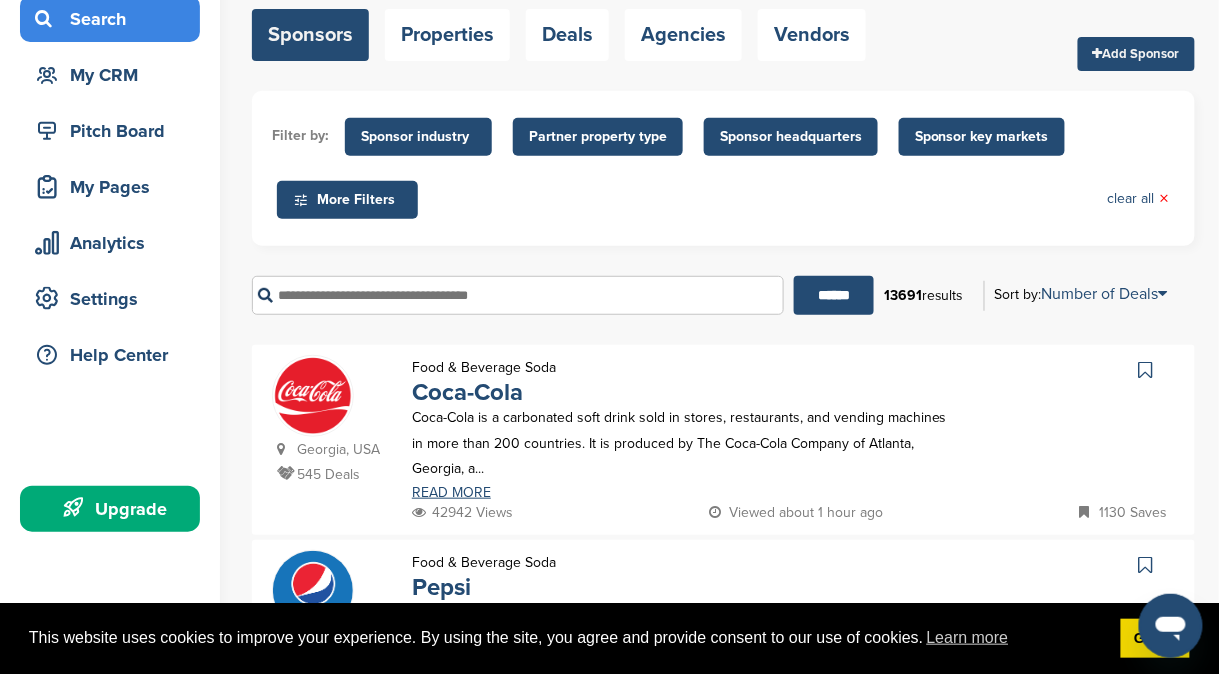 click at bounding box center (518, 295) 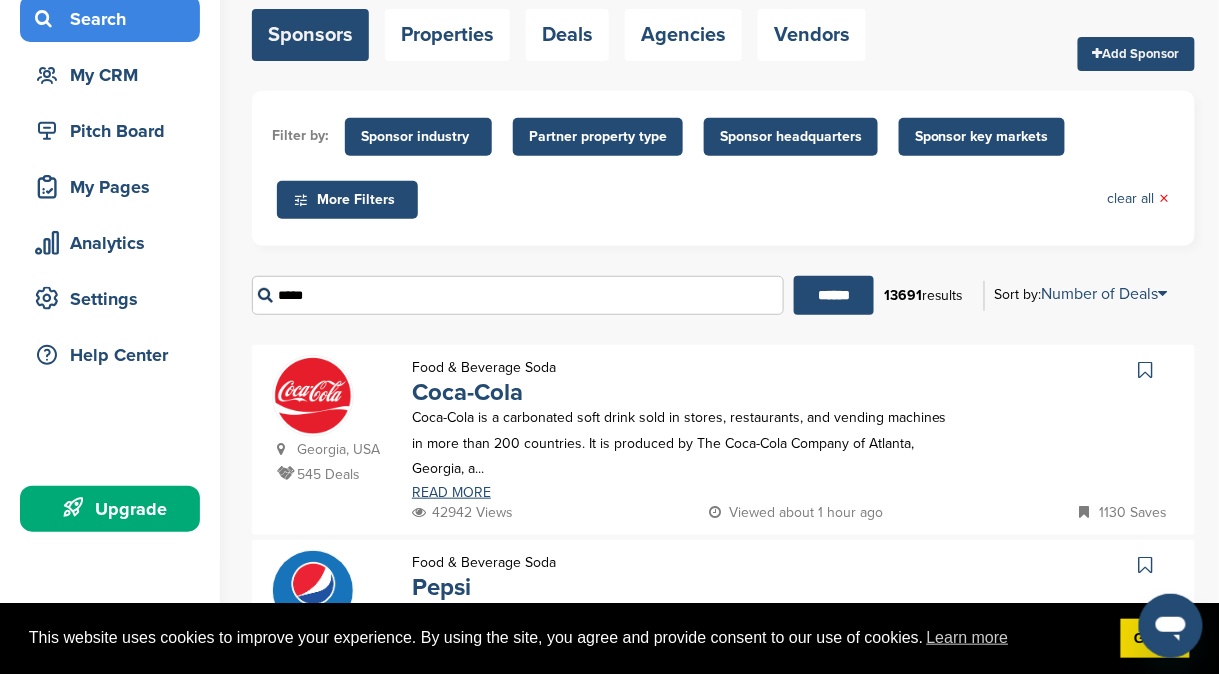 type on "*****" 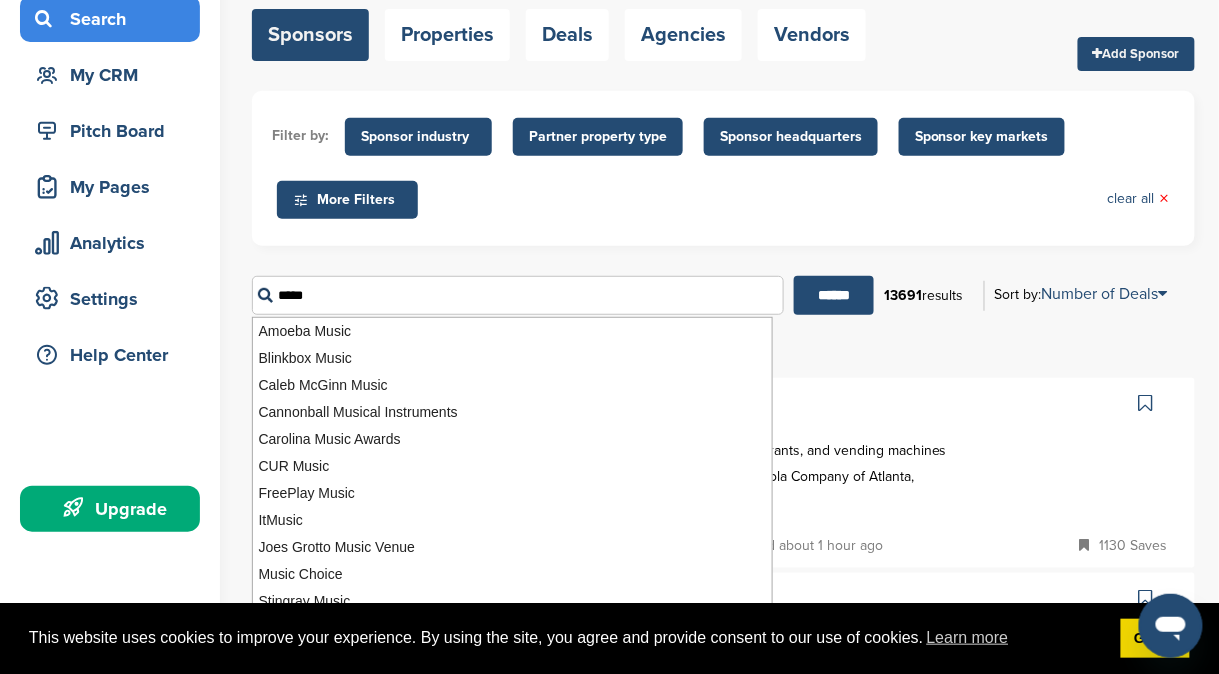 scroll, scrollTop: 0, scrollLeft: 0, axis: both 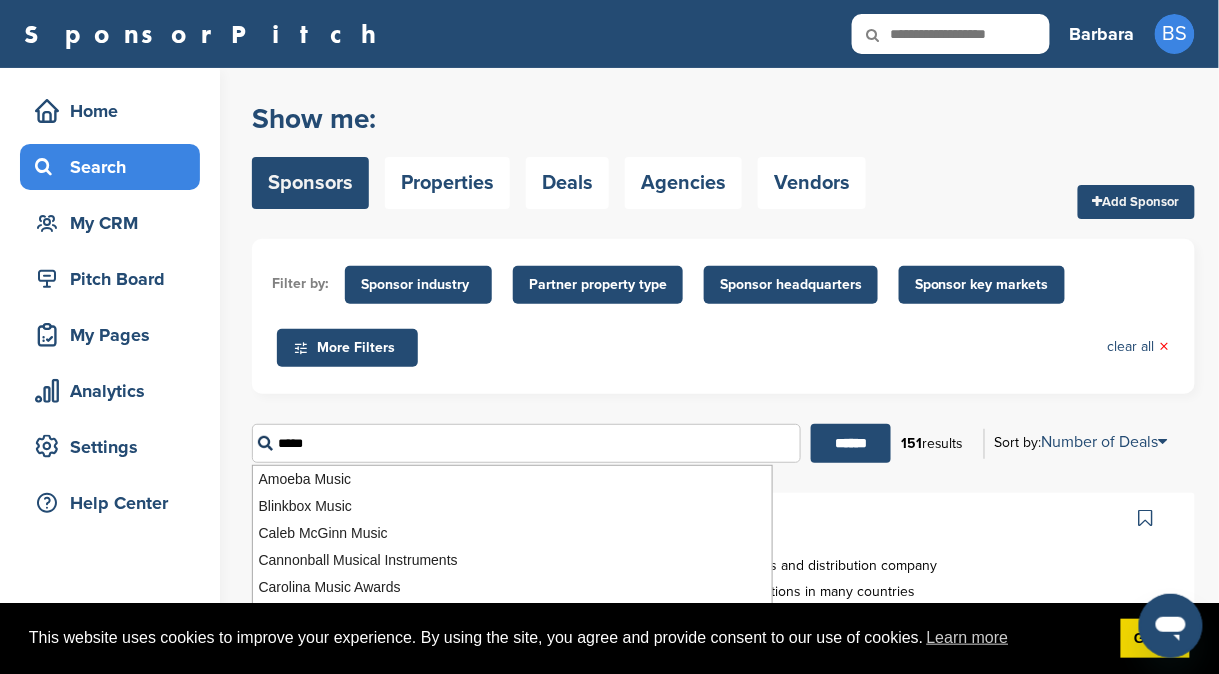drag, startPoint x: 326, startPoint y: 436, endPoint x: 219, endPoint y: 436, distance: 107 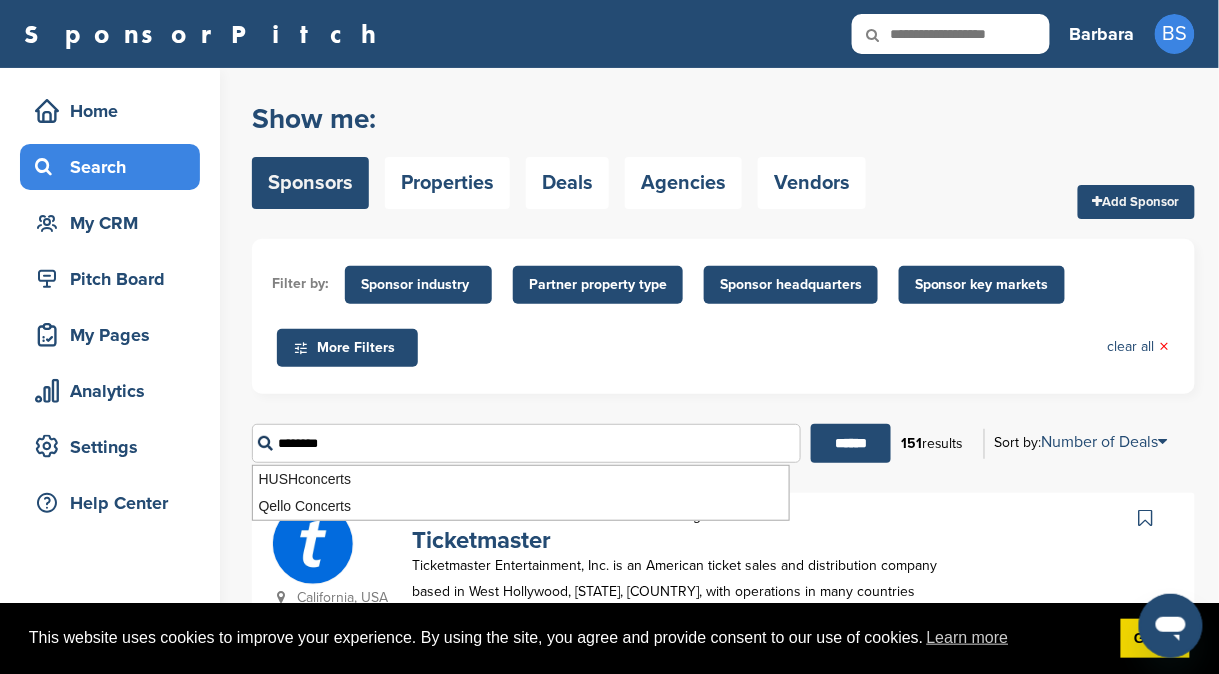 drag, startPoint x: 350, startPoint y: 444, endPoint x: 240, endPoint y: 429, distance: 111.01801 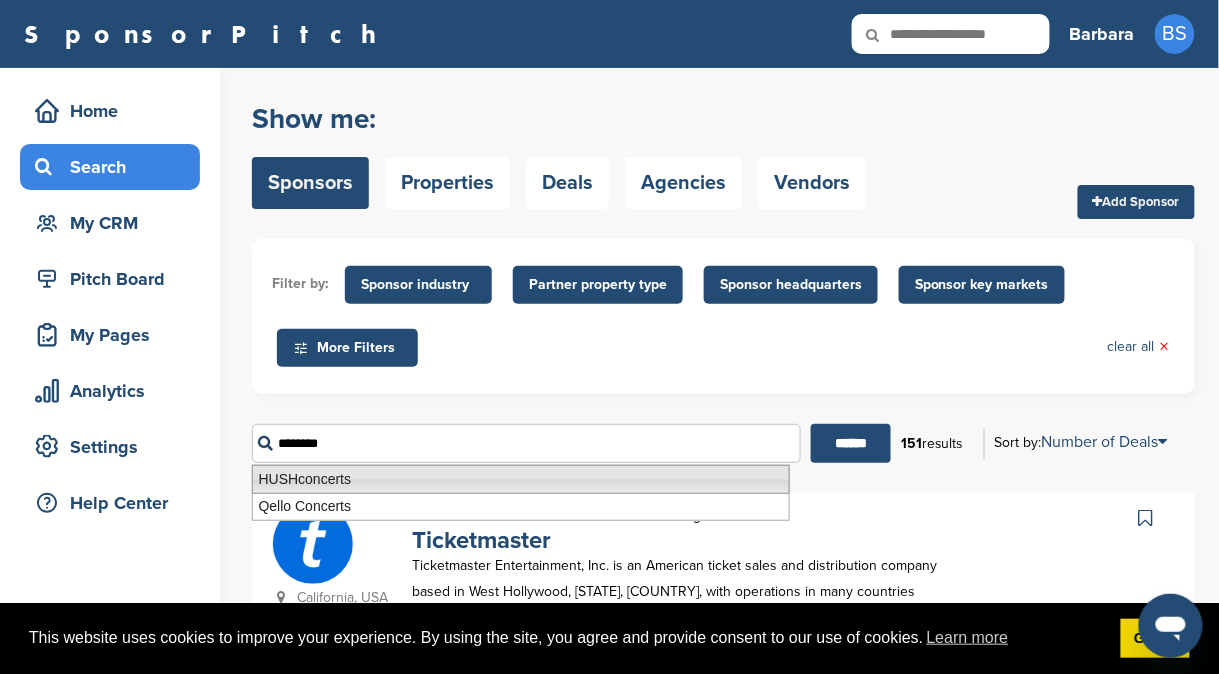 click on "HUSHconcerts" at bounding box center [521, 479] 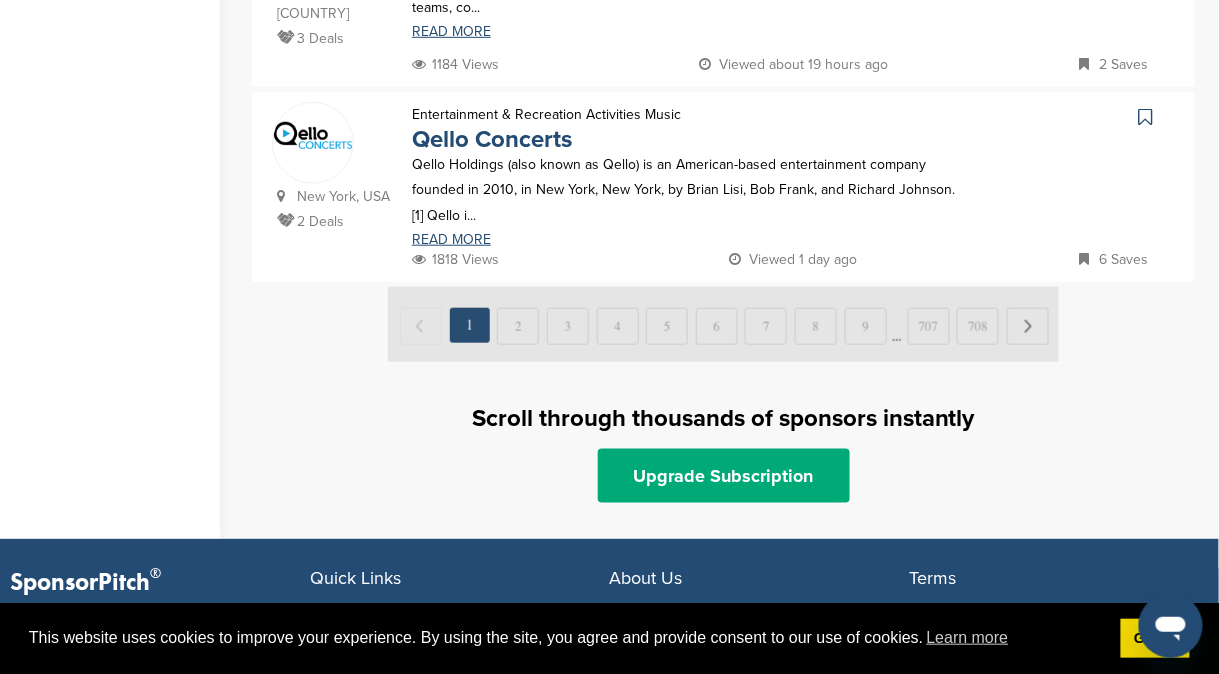 scroll, scrollTop: 2169, scrollLeft: 0, axis: vertical 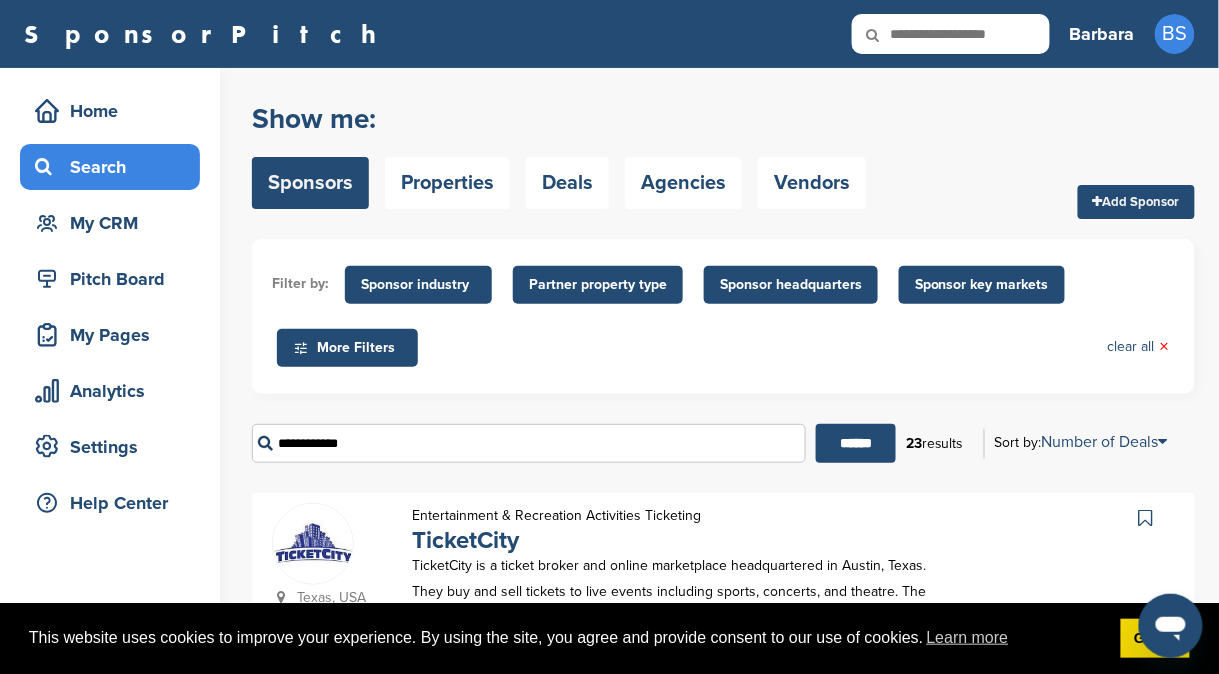 click on "**********" at bounding box center [529, 443] 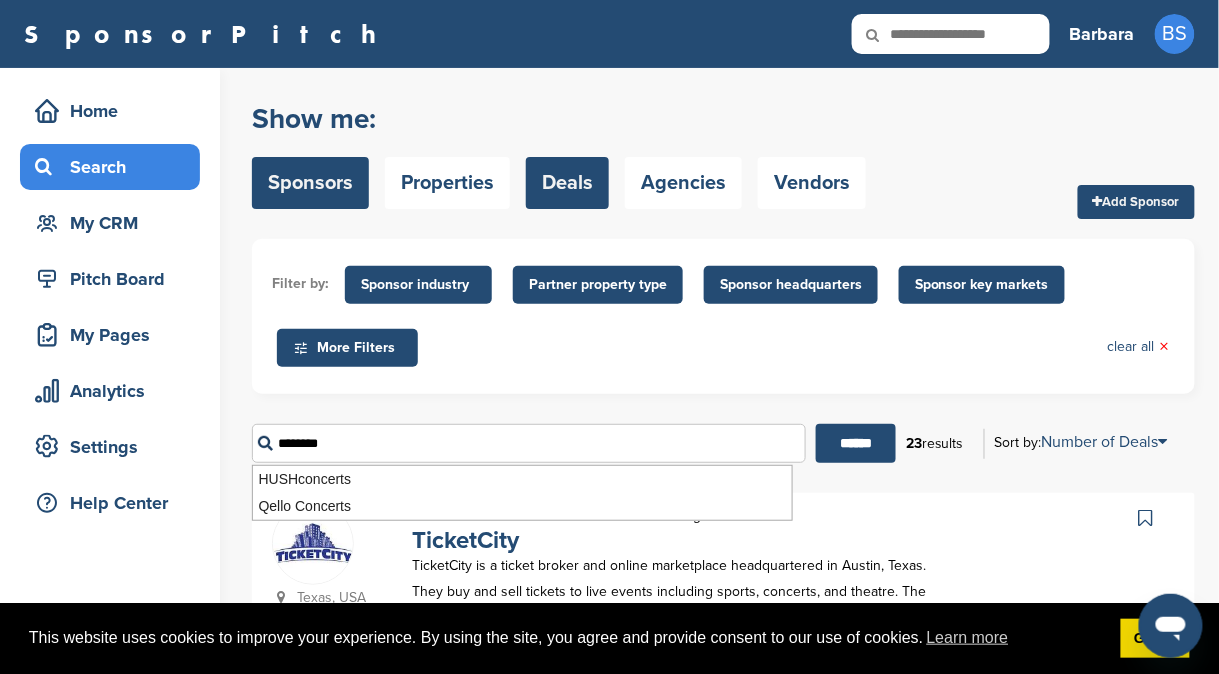 type on "********" 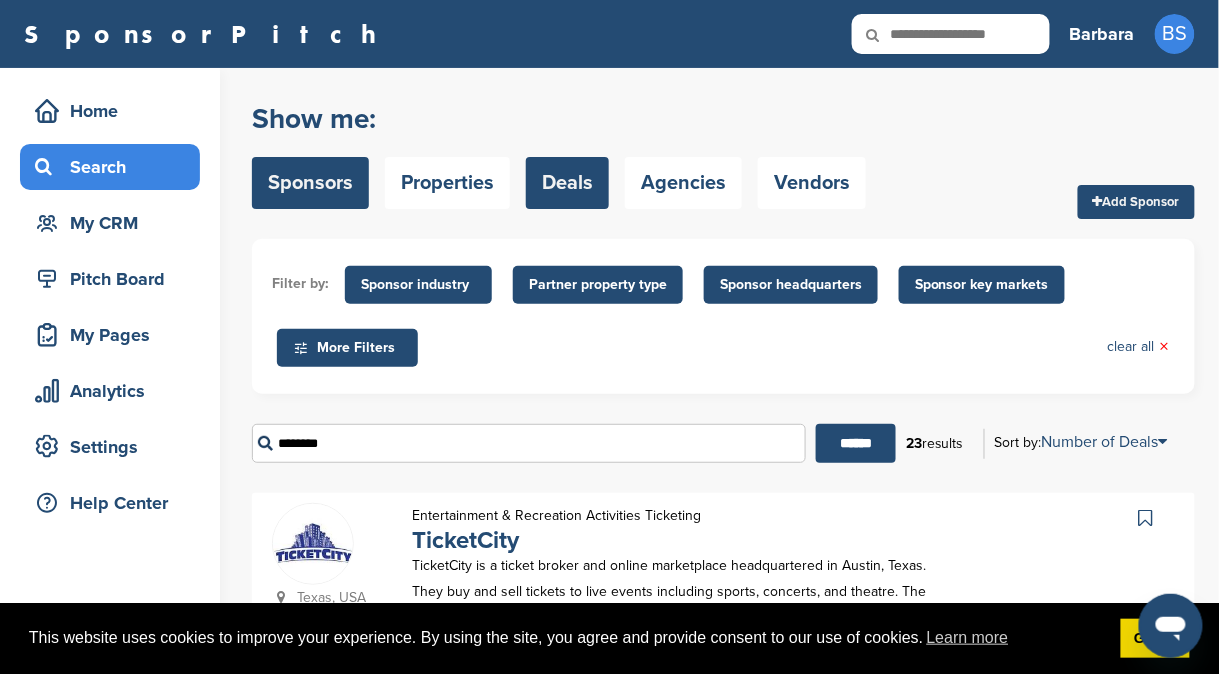 click on "Deals" at bounding box center [567, 183] 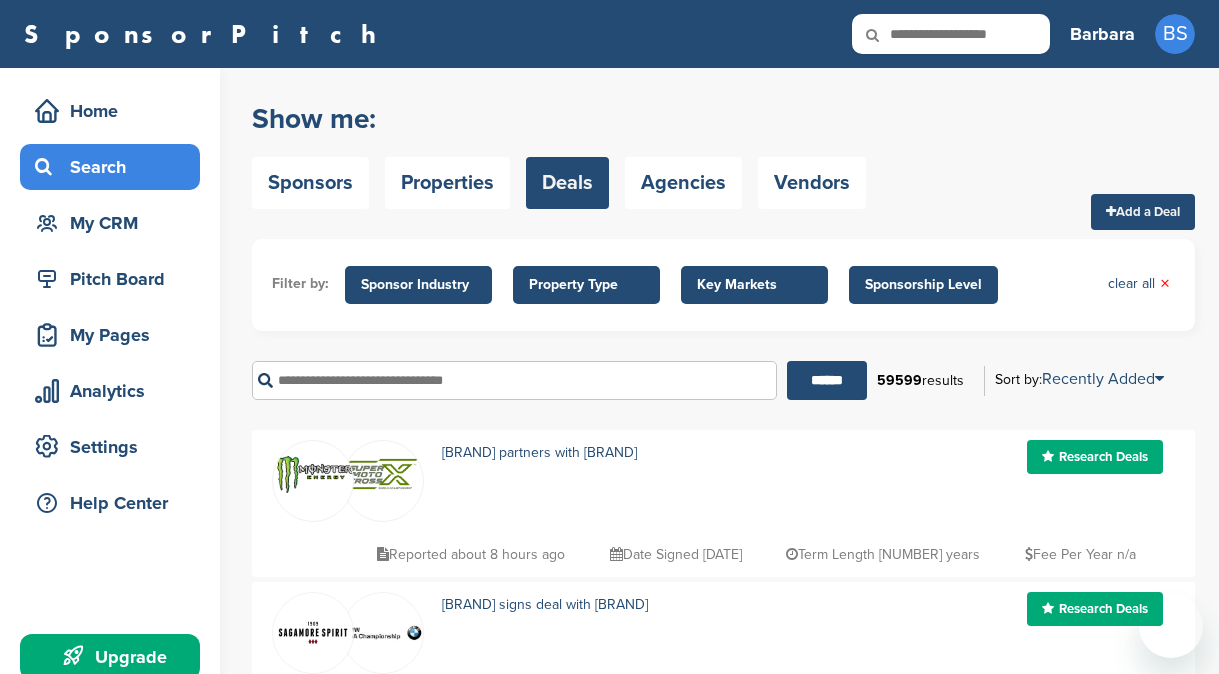 scroll, scrollTop: 0, scrollLeft: 0, axis: both 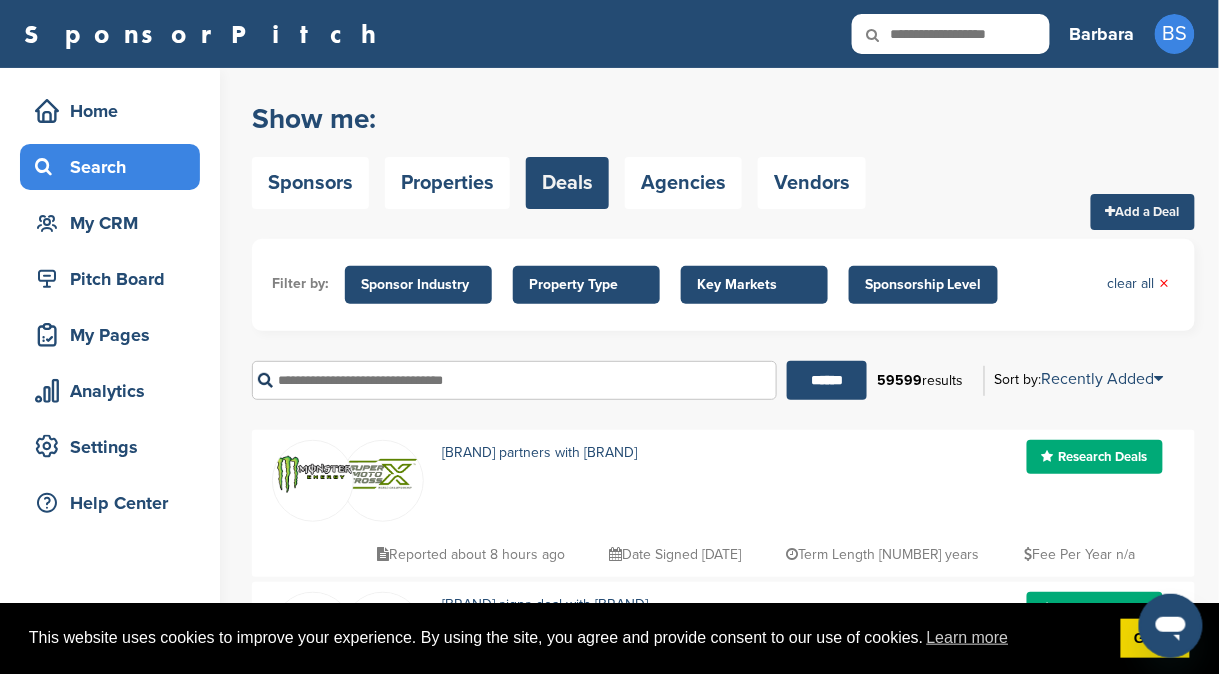 click at bounding box center [514, 380] 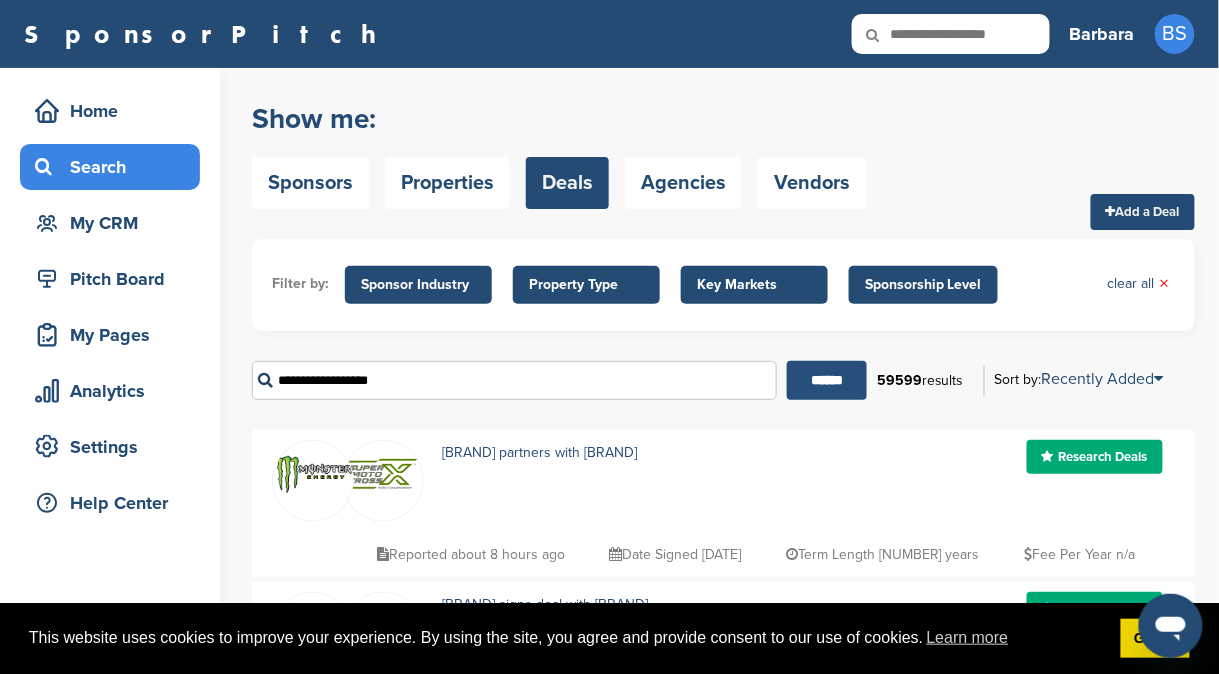 type on "**********" 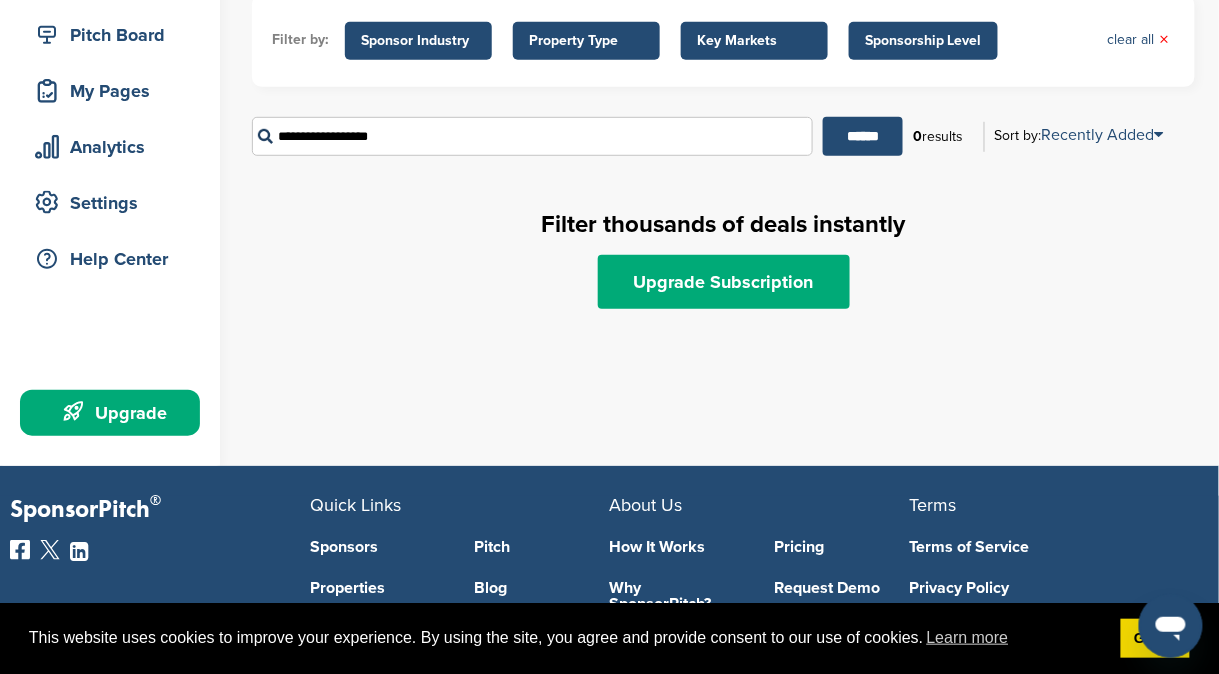 scroll, scrollTop: 0, scrollLeft: 0, axis: both 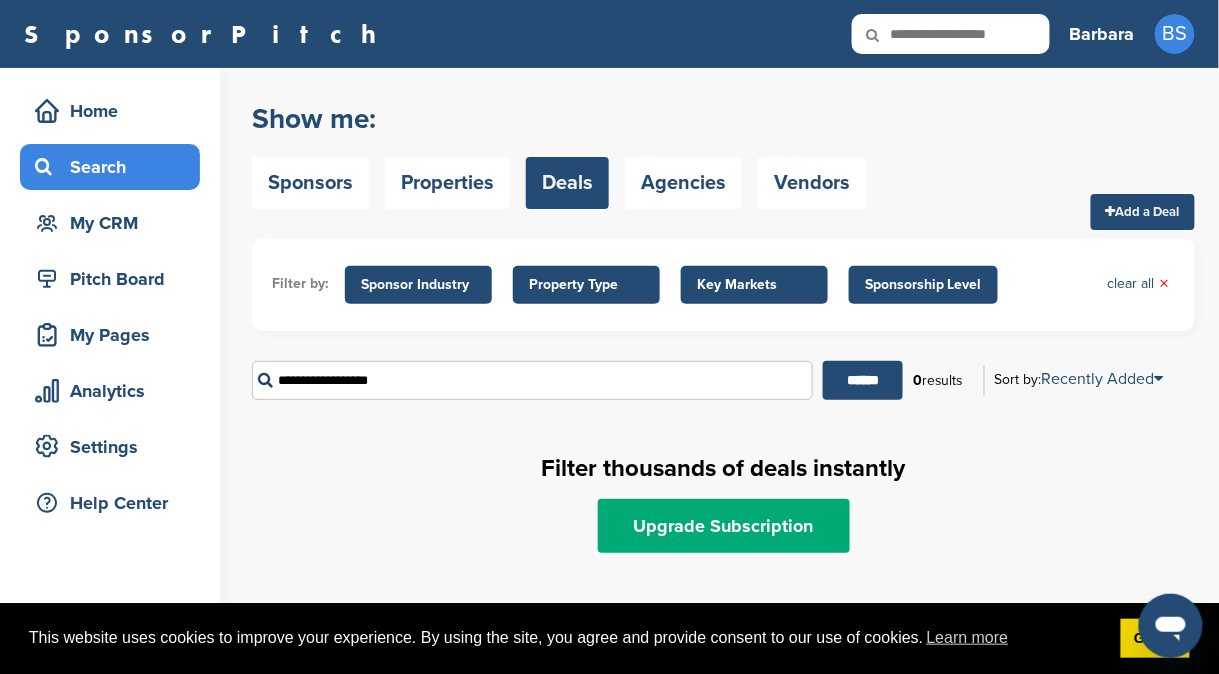 drag, startPoint x: 400, startPoint y: 389, endPoint x: 230, endPoint y: 397, distance: 170.18813 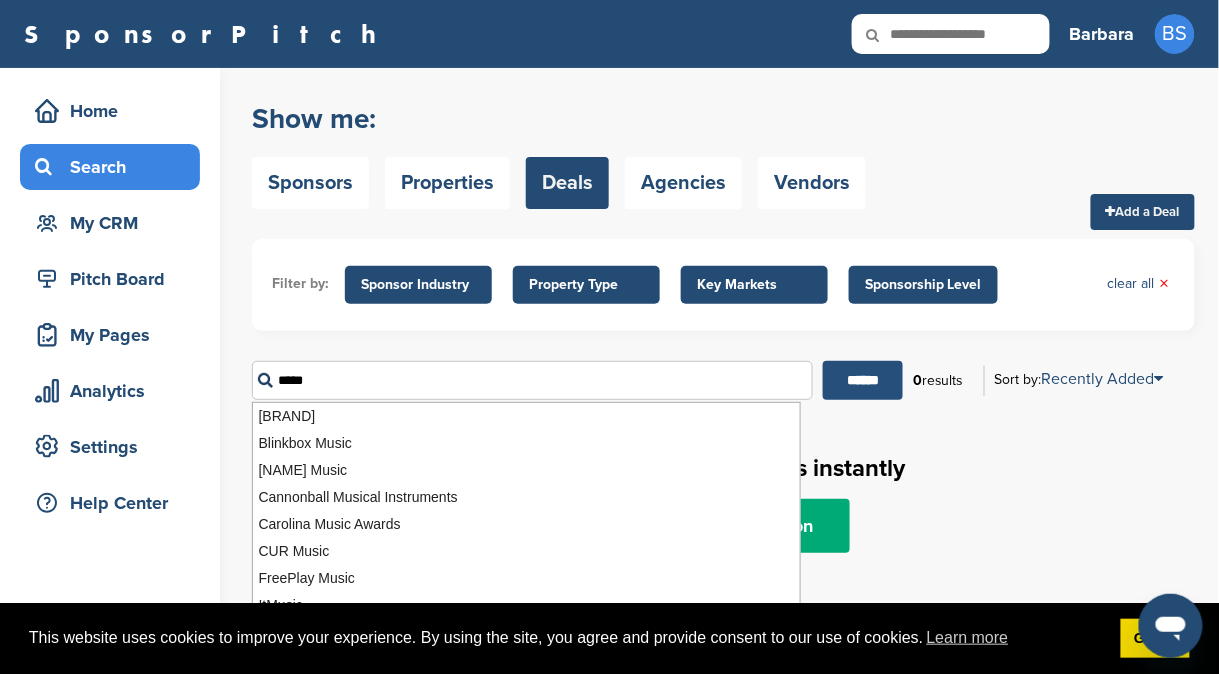 type on "*****" 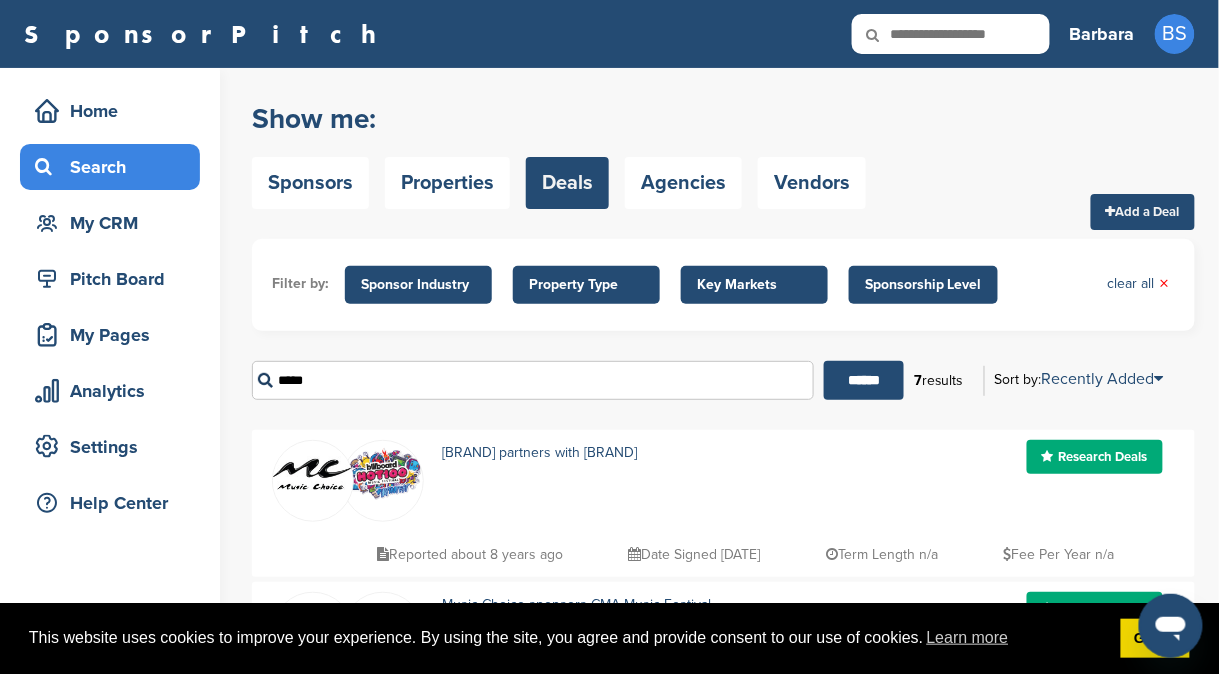 drag, startPoint x: 329, startPoint y: 383, endPoint x: 229, endPoint y: 381, distance: 100.02 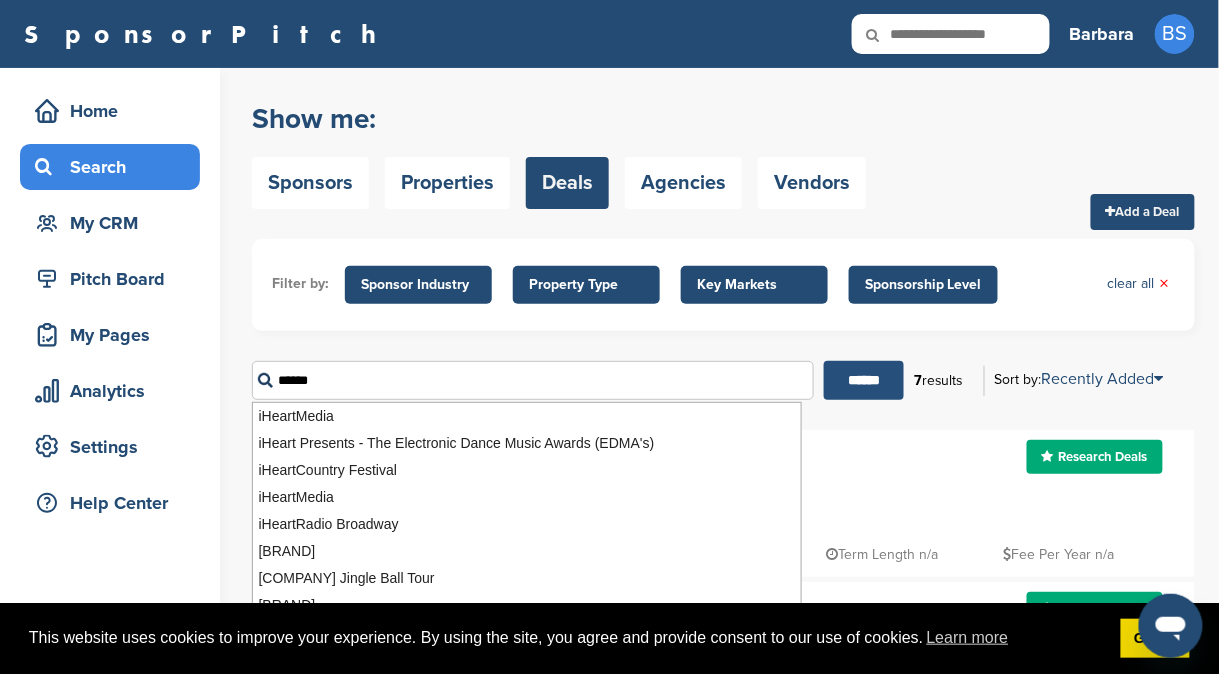 type on "******" 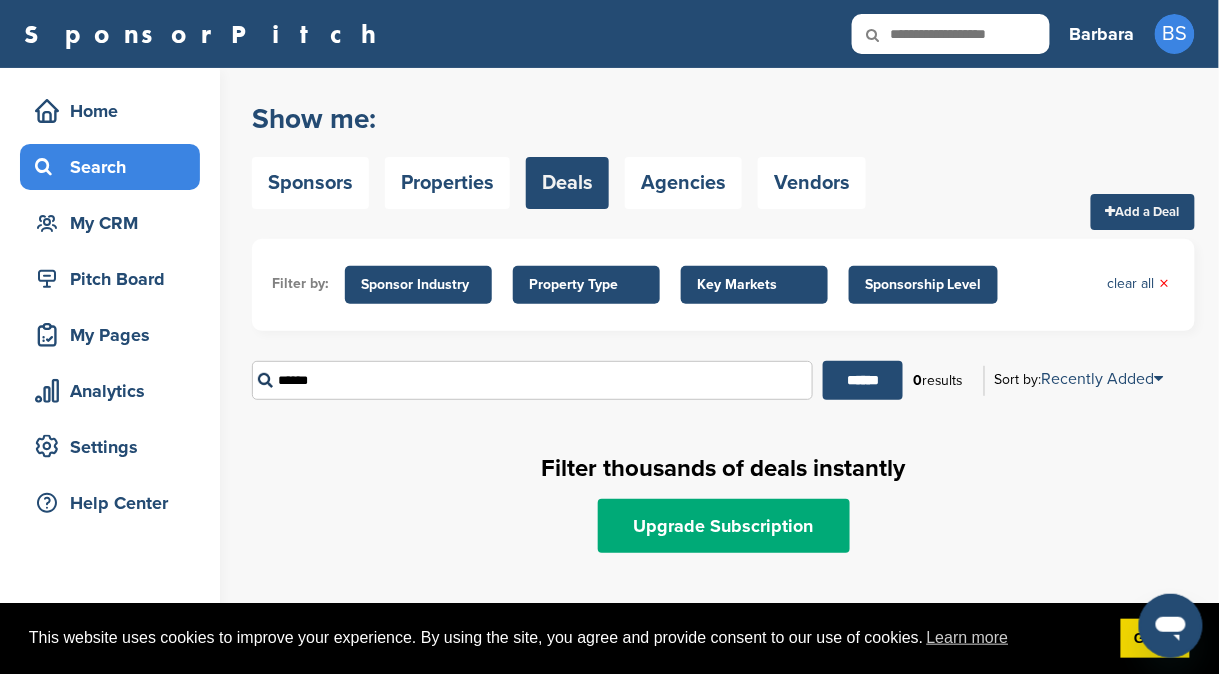 click on "Deals" at bounding box center (567, 183) 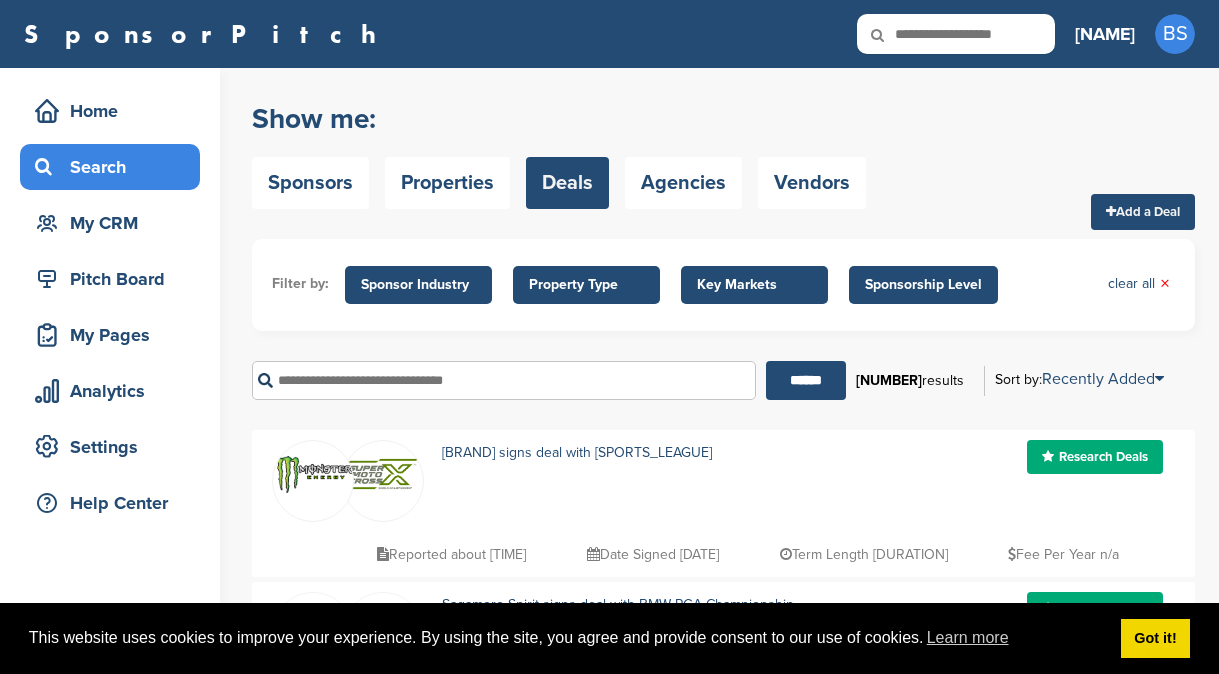 scroll, scrollTop: 0, scrollLeft: 0, axis: both 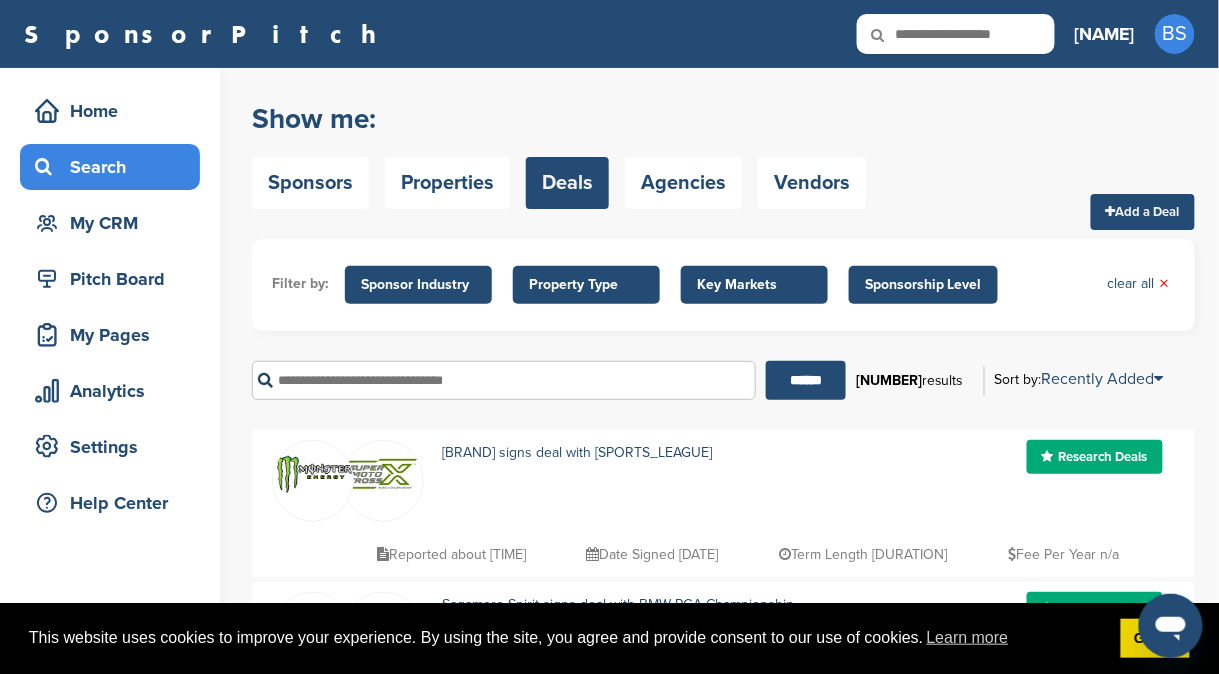 click on "Sponsor Industry" at bounding box center [418, 285] 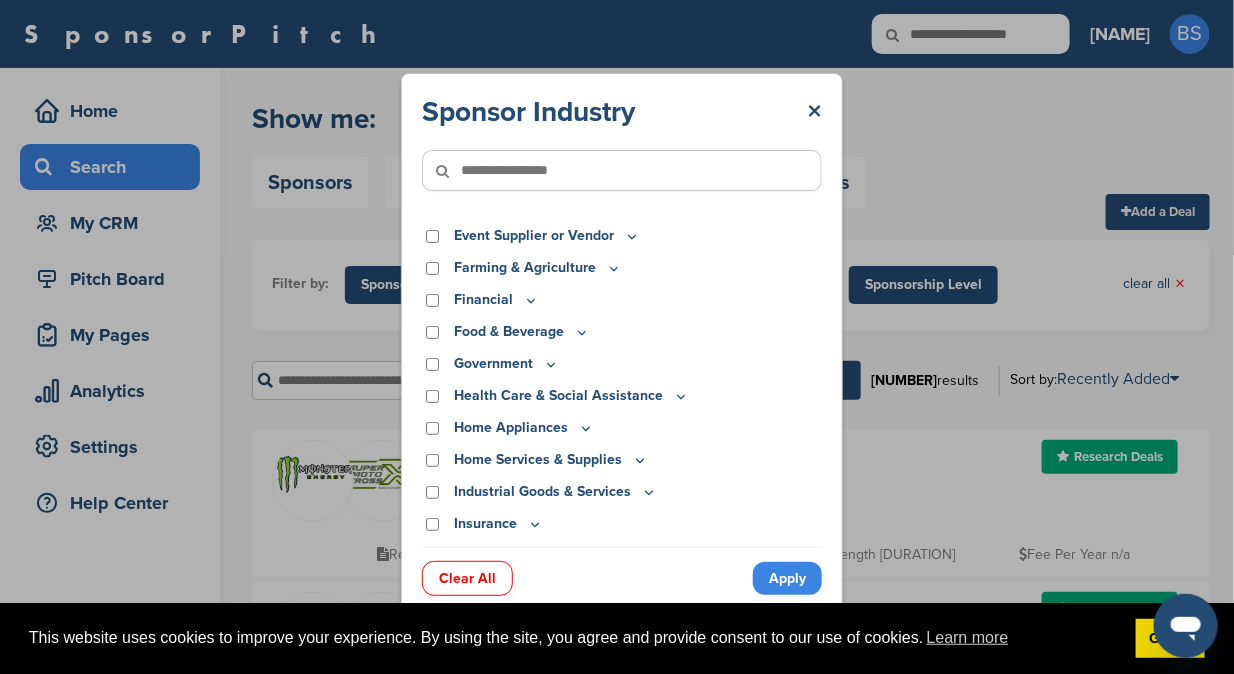 scroll, scrollTop: 211, scrollLeft: 0, axis: vertical 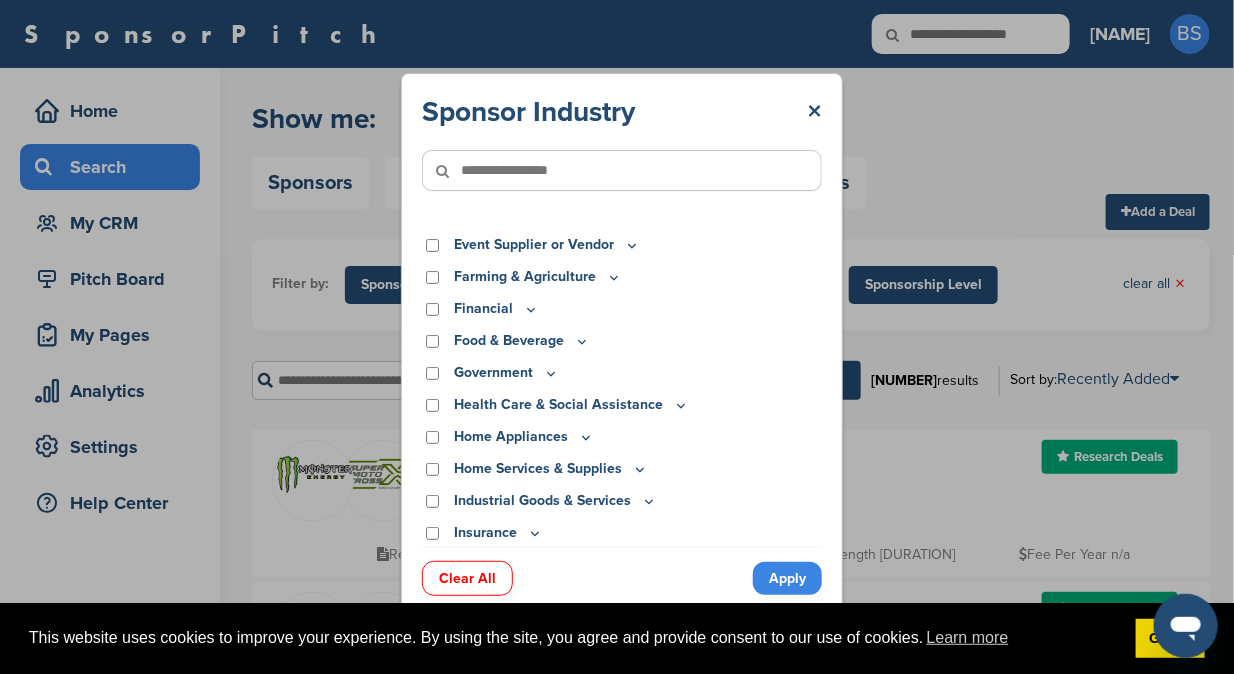 click on "Food & Beverage" at bounding box center [522, 341] 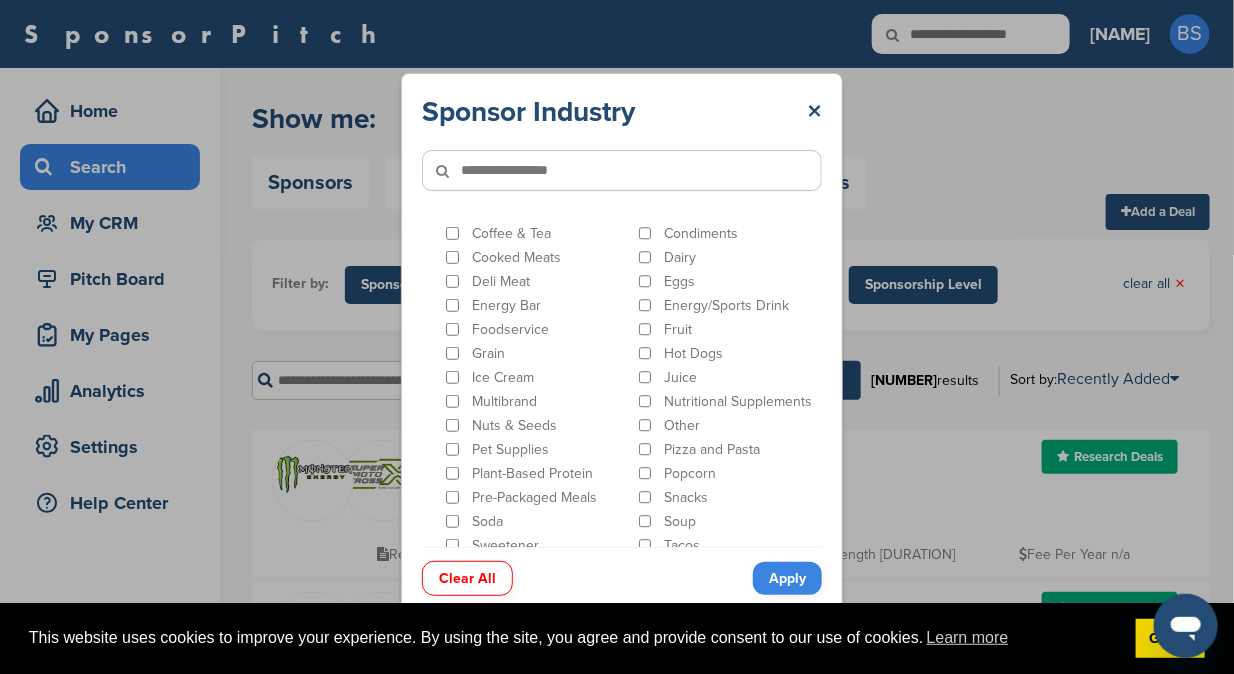 scroll, scrollTop: 495, scrollLeft: 0, axis: vertical 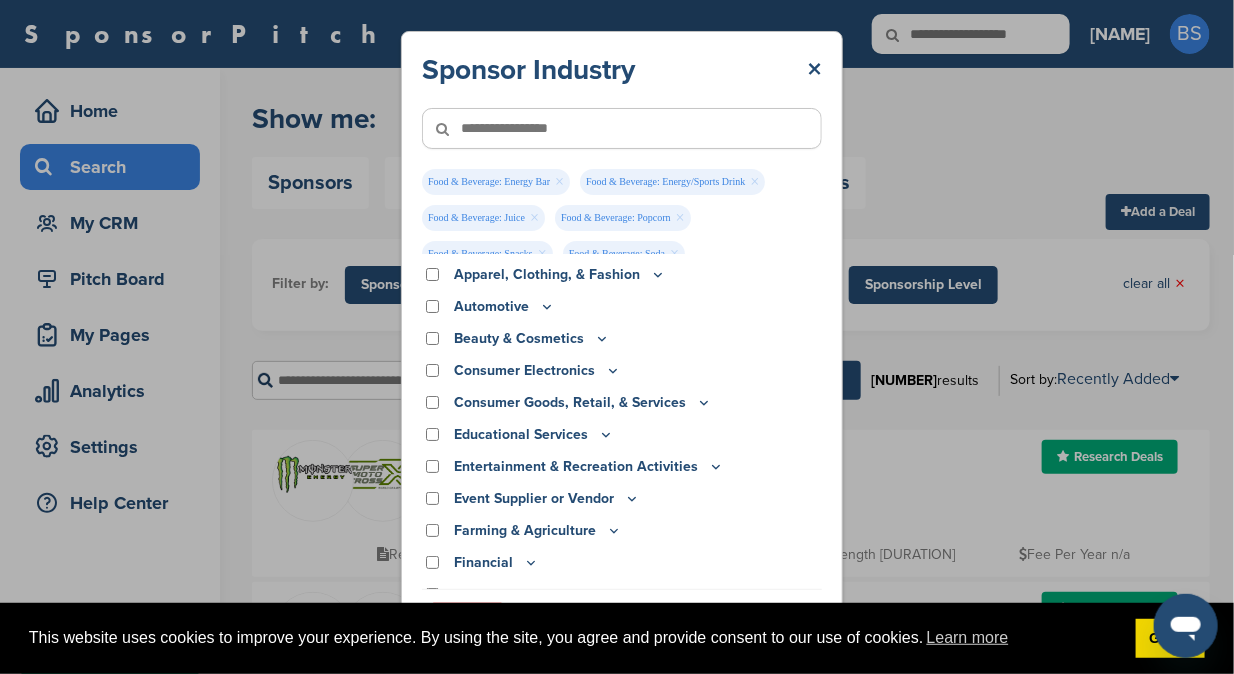 click at bounding box center (622, 128) 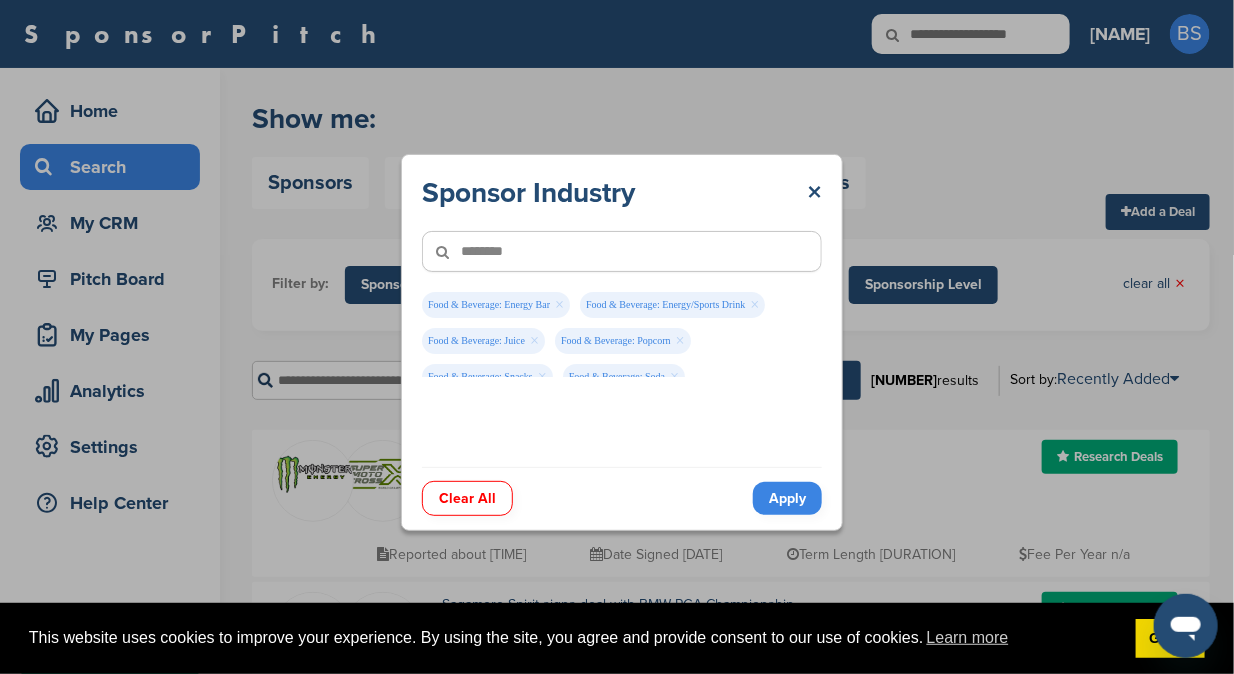 type on "********" 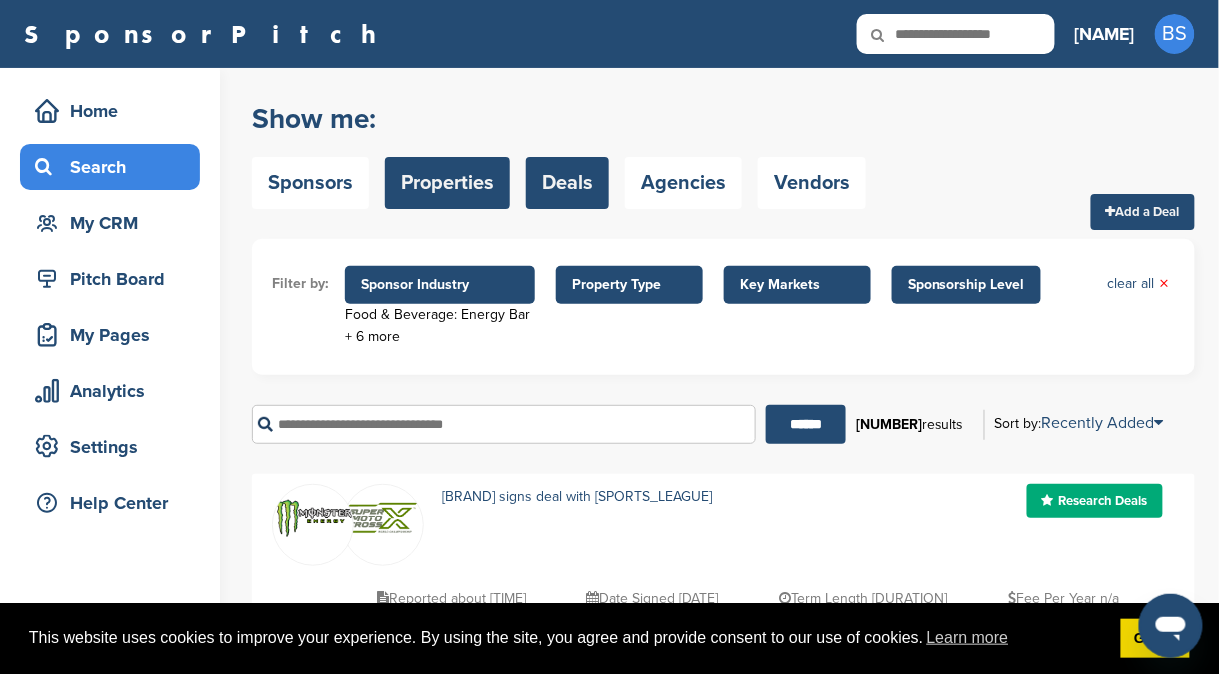 click on "Properties" at bounding box center [447, 183] 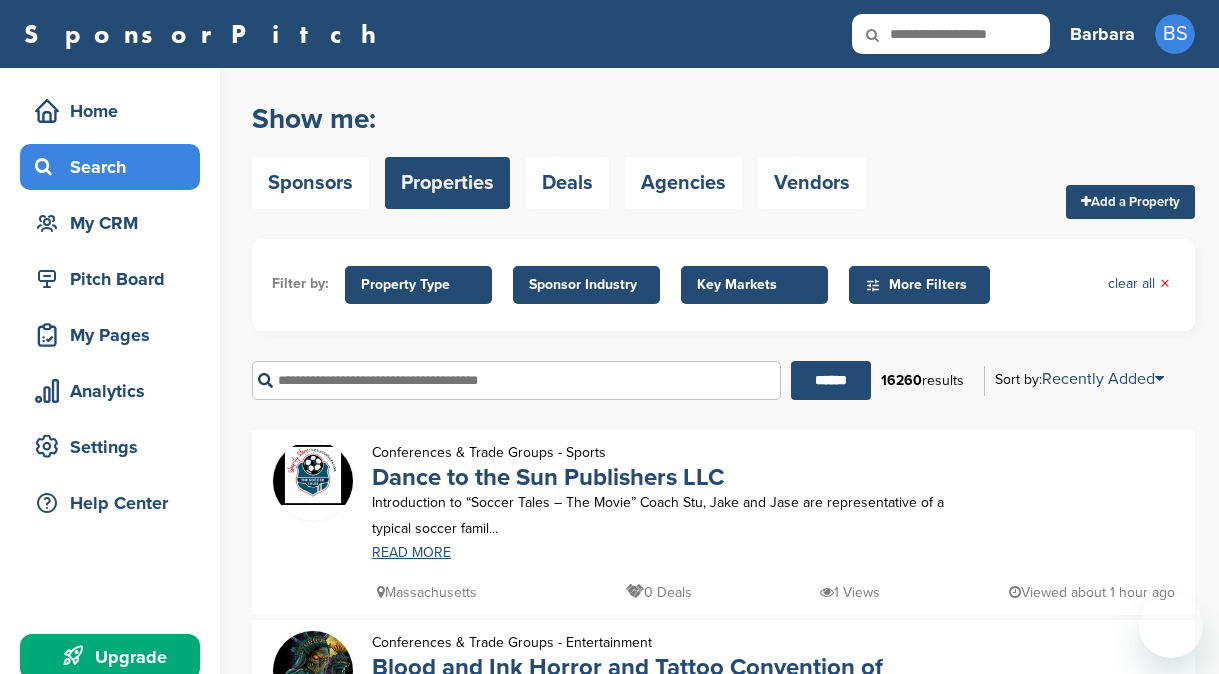 scroll, scrollTop: 0, scrollLeft: 0, axis: both 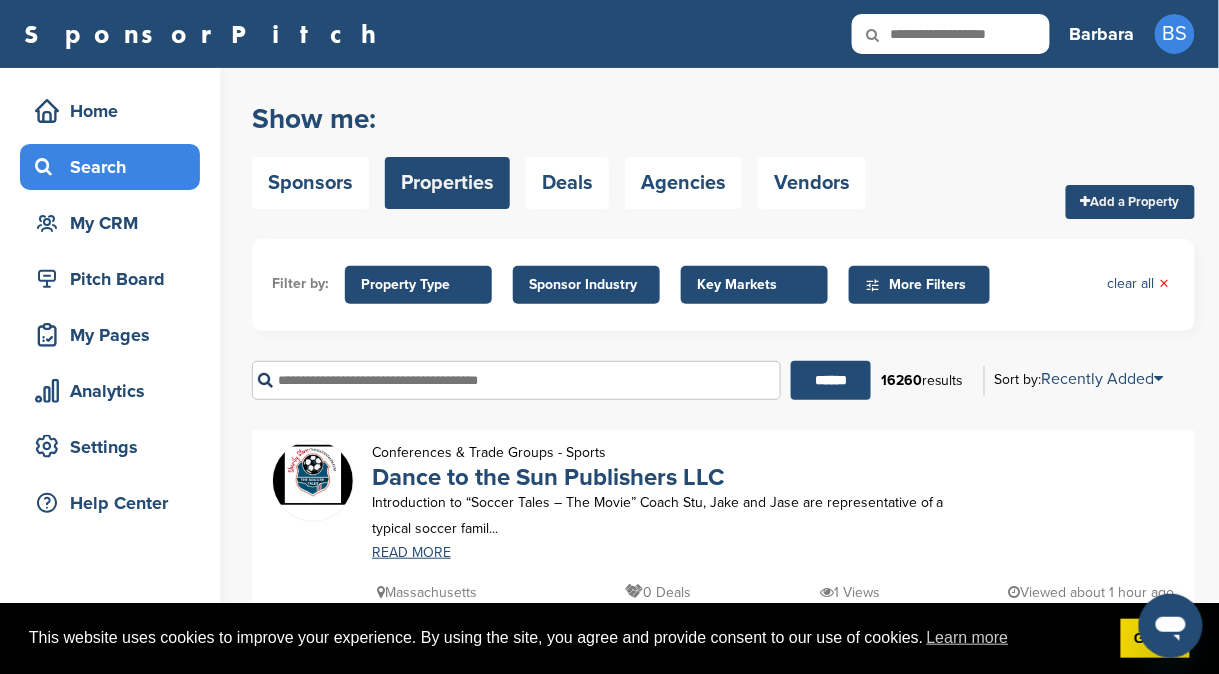 click at bounding box center [516, 380] 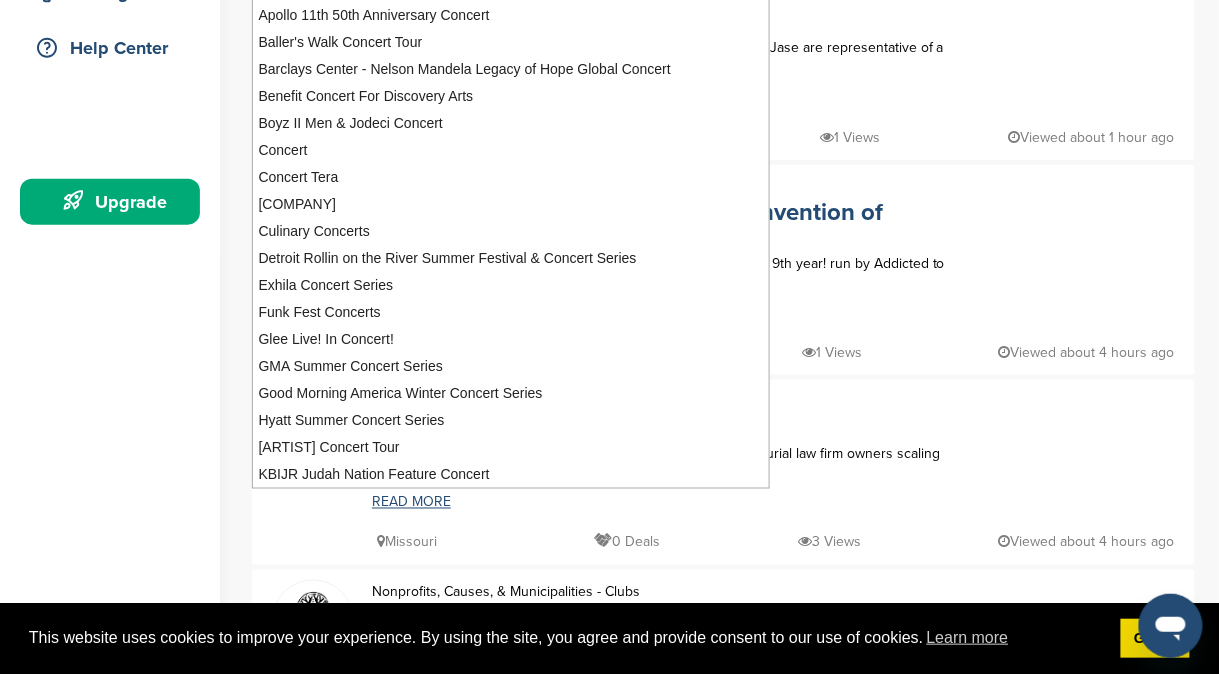 scroll, scrollTop: 461, scrollLeft: 0, axis: vertical 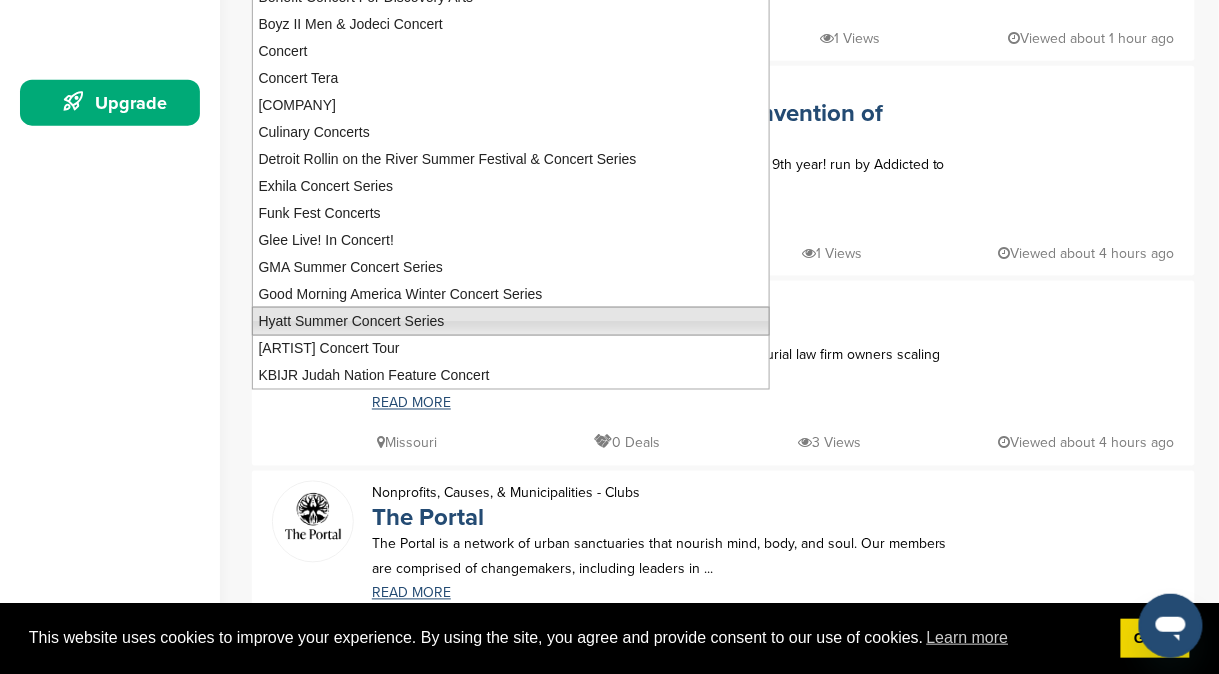 click on "Hyatt Summer Concert Series" at bounding box center [511, 321] 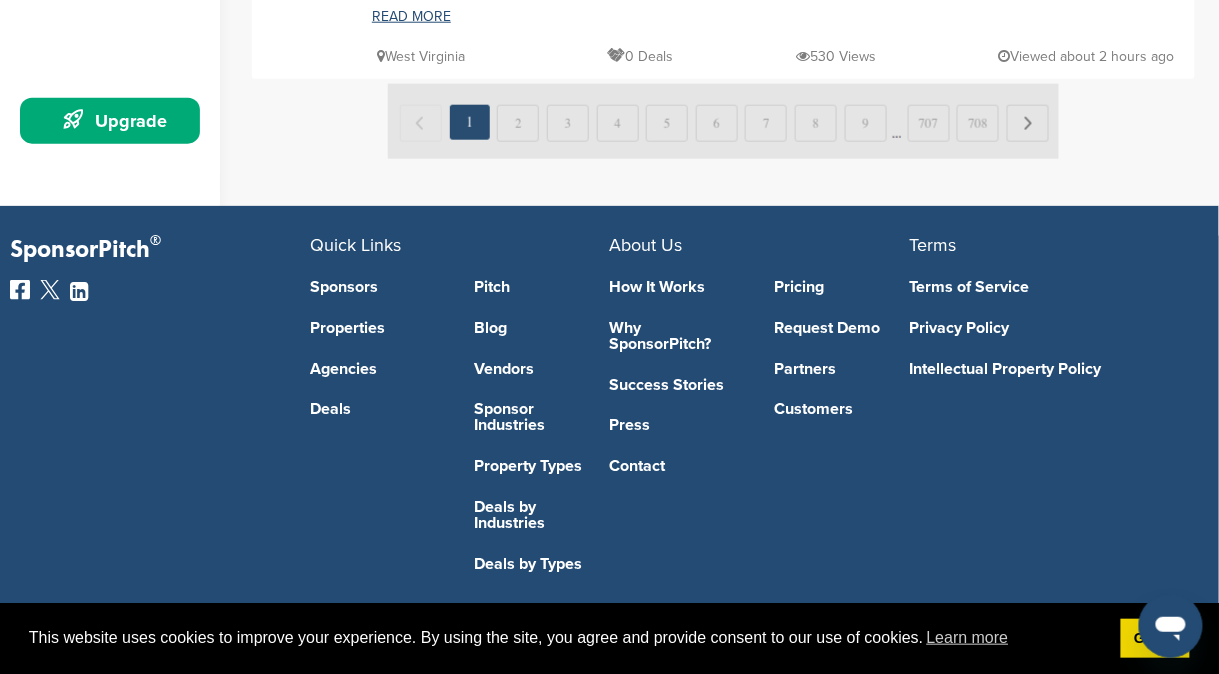 scroll, scrollTop: 0, scrollLeft: 0, axis: both 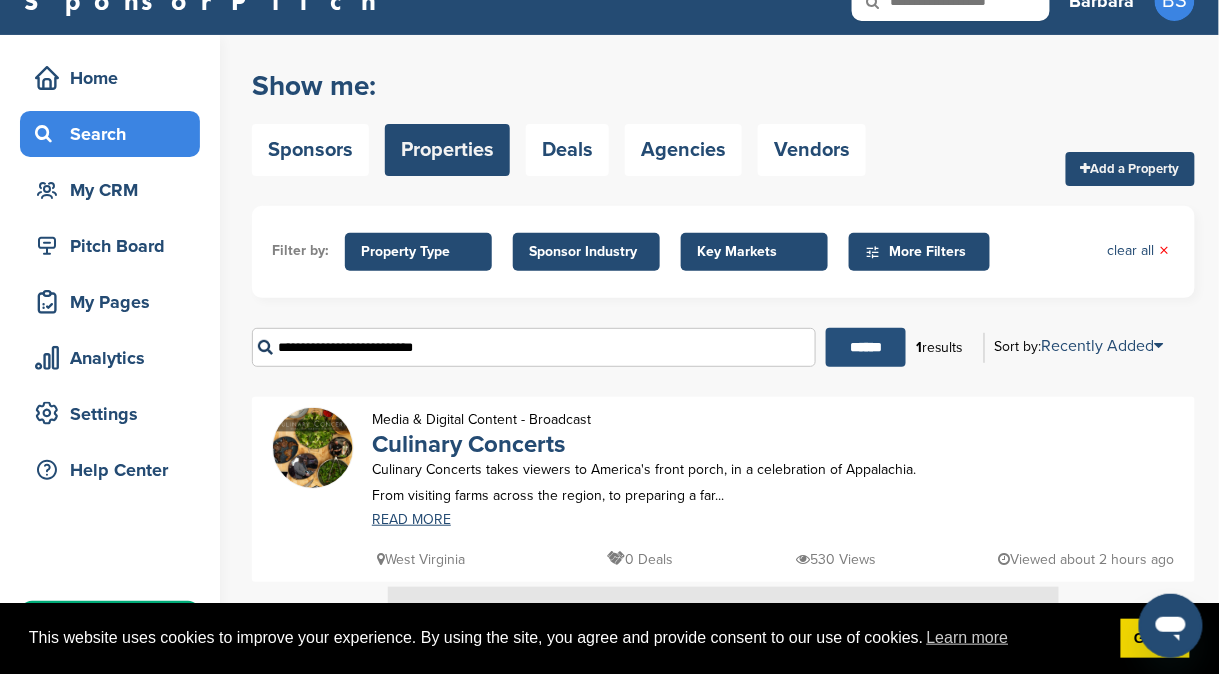 type on "**********" 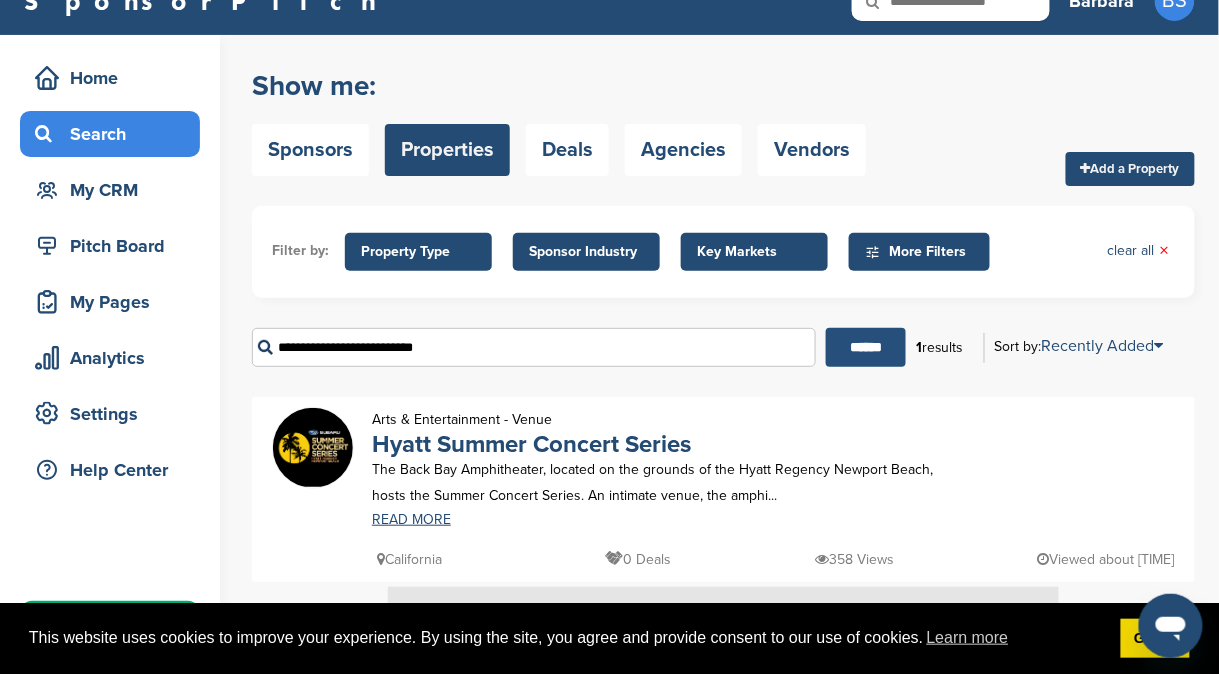 scroll, scrollTop: 0, scrollLeft: 0, axis: both 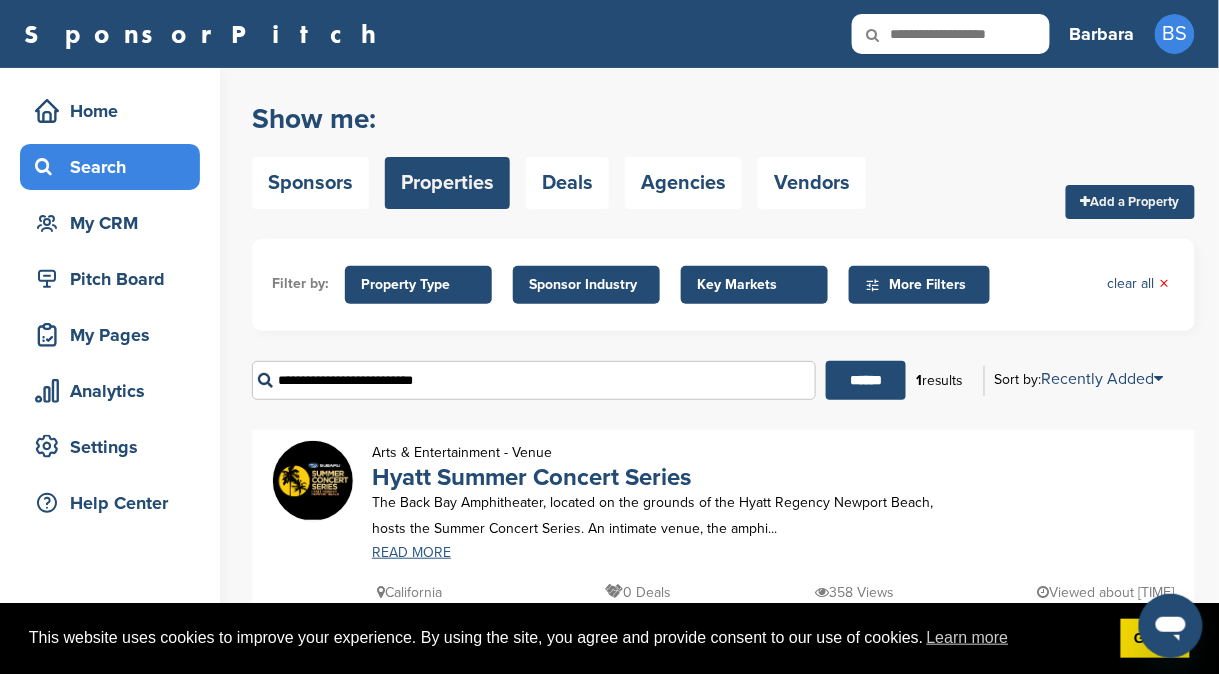 click on "READ MORE" at bounding box center (660, 553) 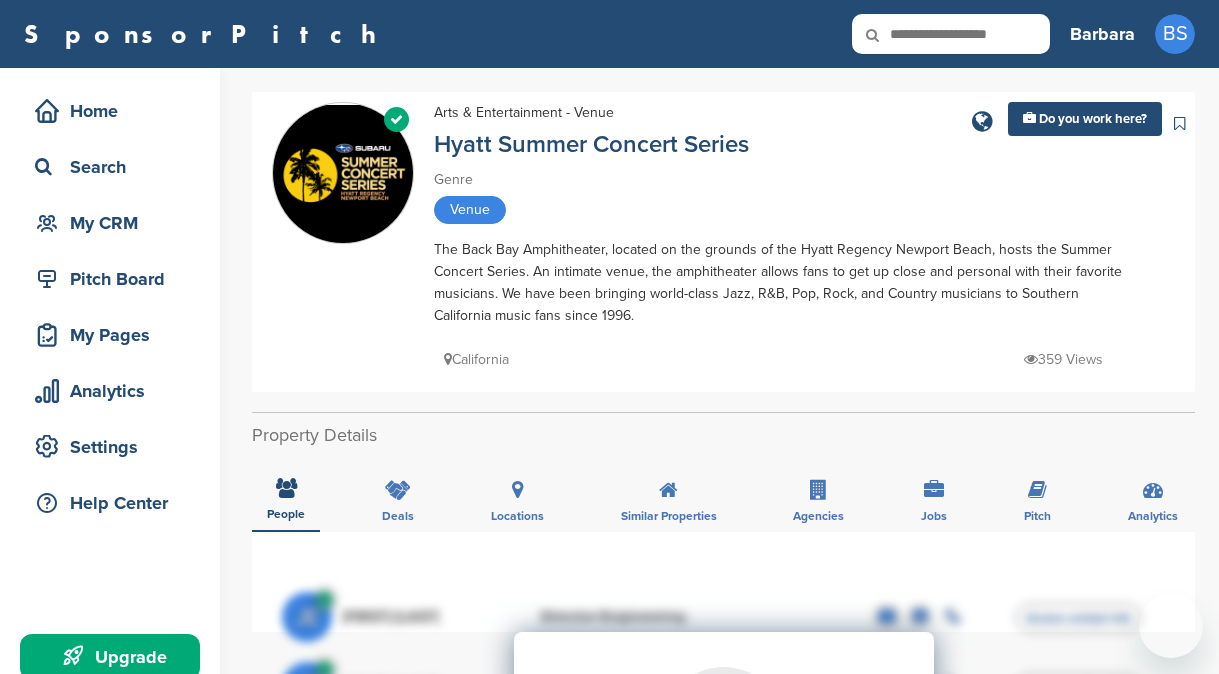 scroll, scrollTop: 0, scrollLeft: 0, axis: both 